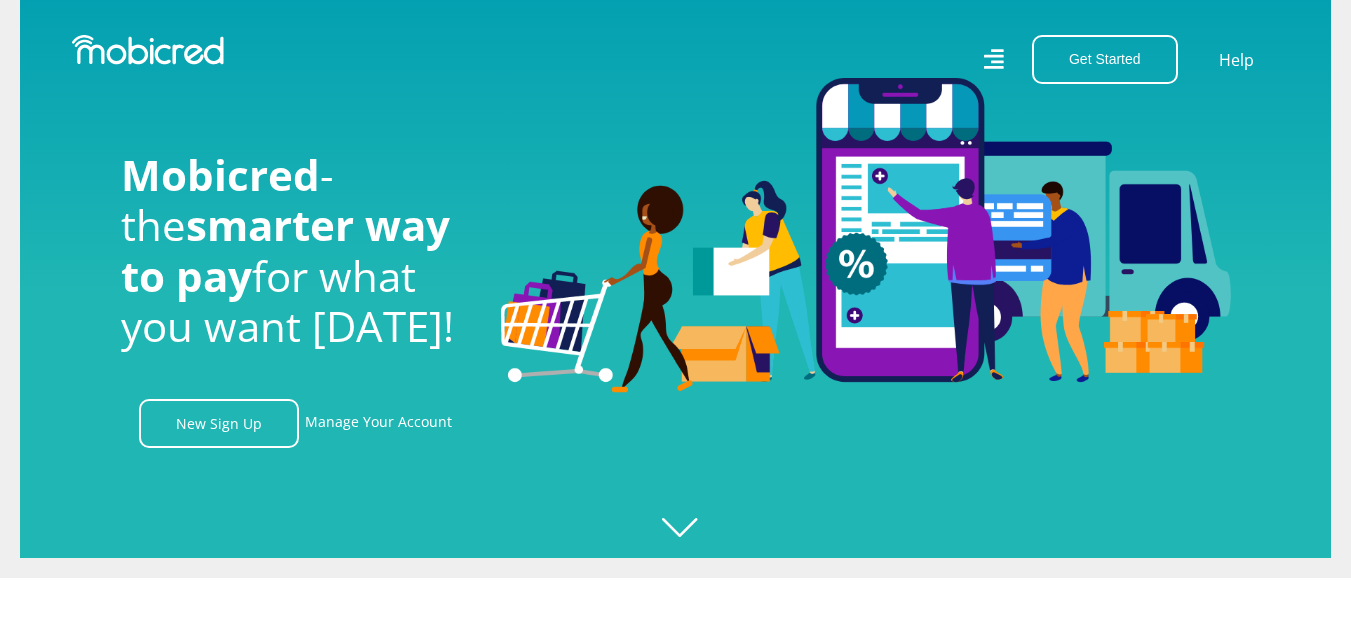 scroll, scrollTop: 241, scrollLeft: 0, axis: vertical 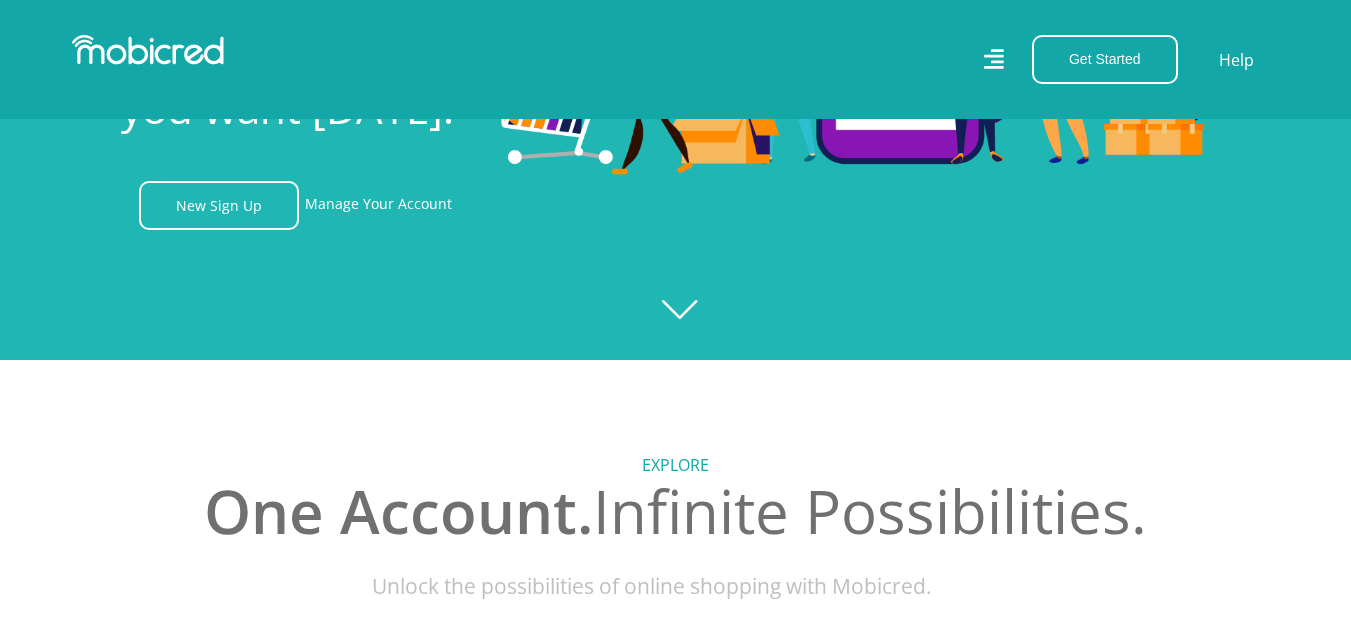 click at bounding box center [675, 45] 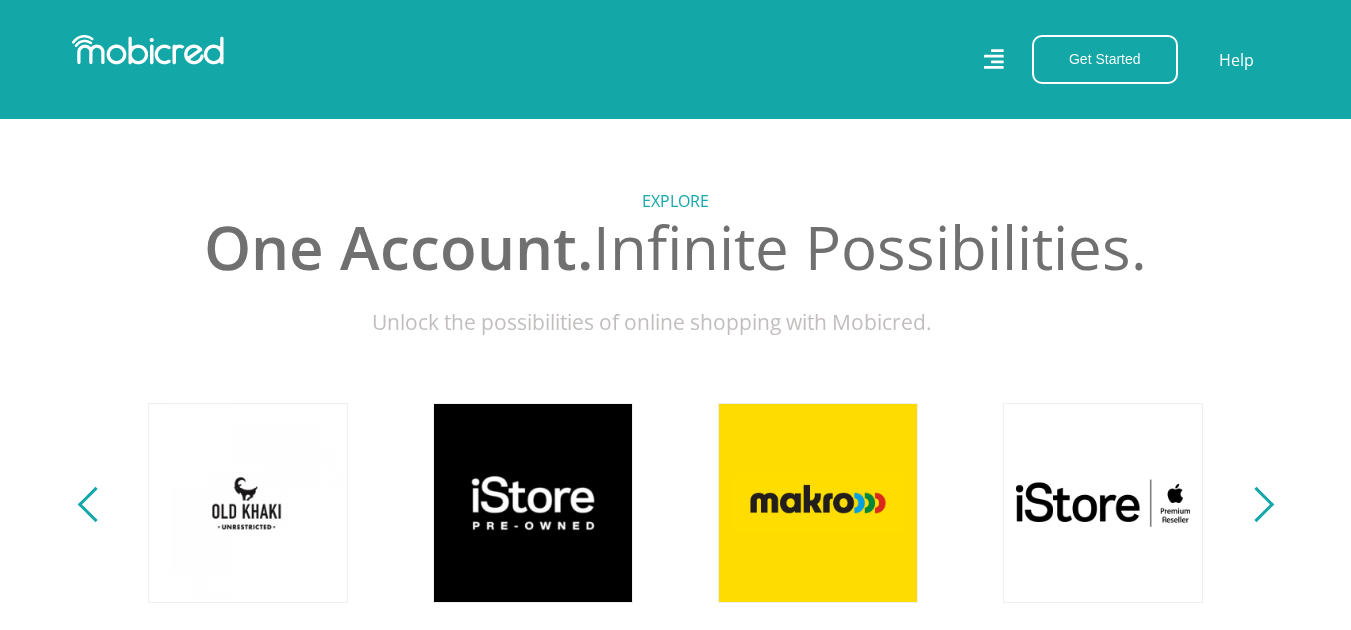 scroll, scrollTop: 550, scrollLeft: 0, axis: vertical 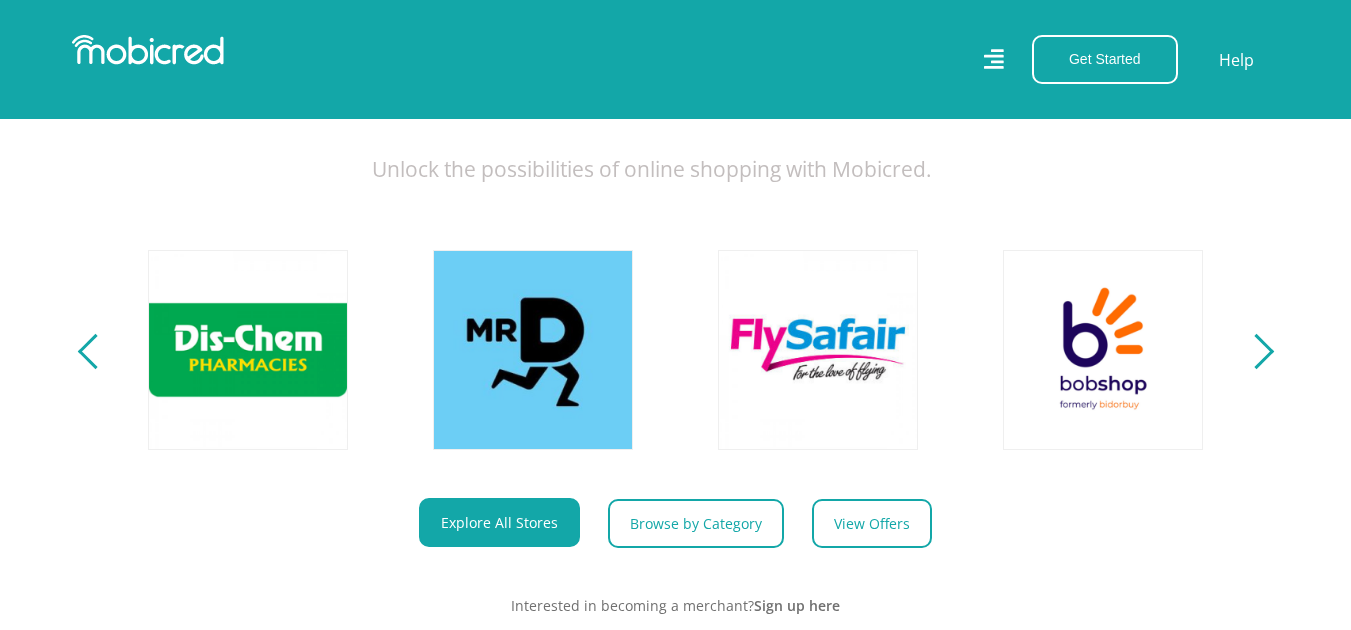 click at bounding box center [1255, 351] 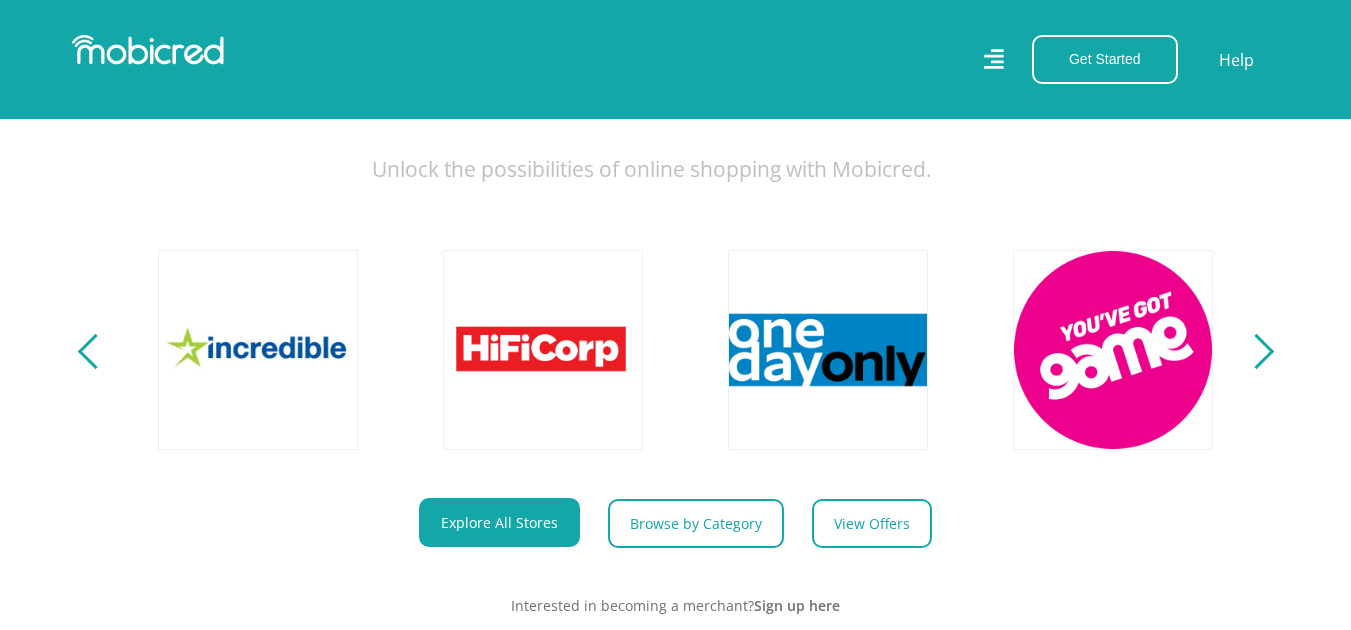 scroll, scrollTop: 0, scrollLeft: 3705, axis: horizontal 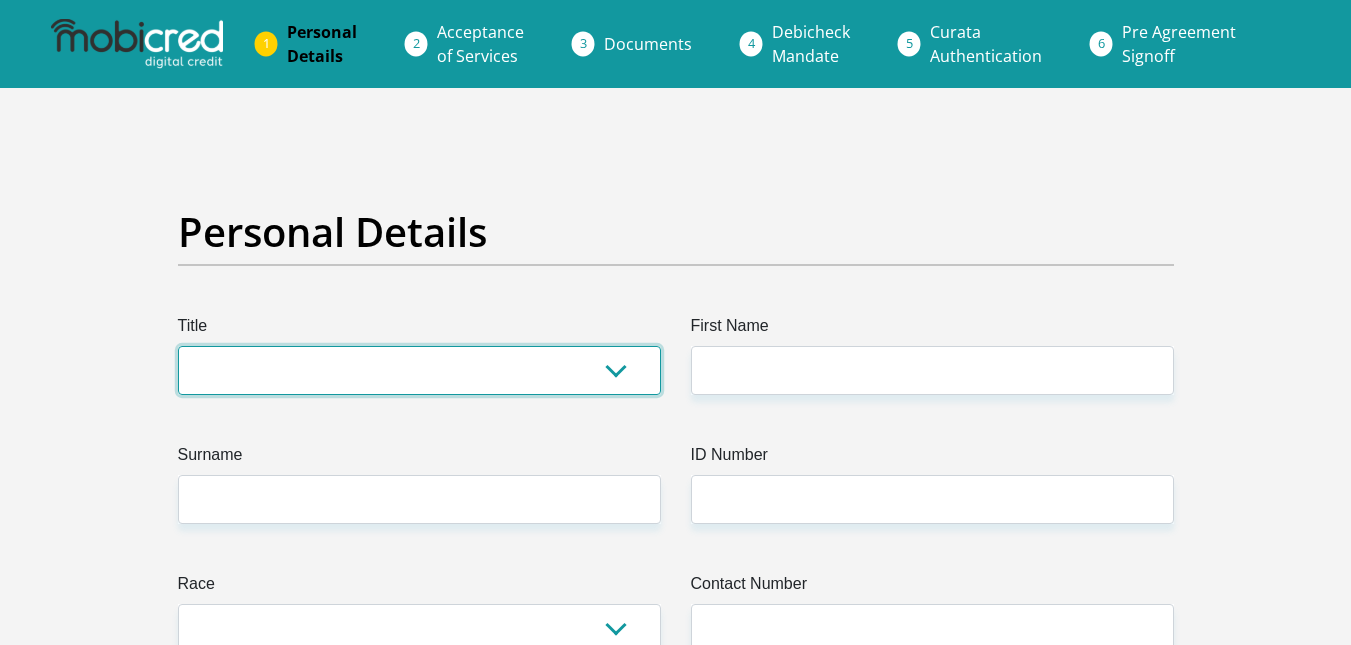 click on "Mr
Ms
Mrs
Dr
Other" at bounding box center (419, 370) 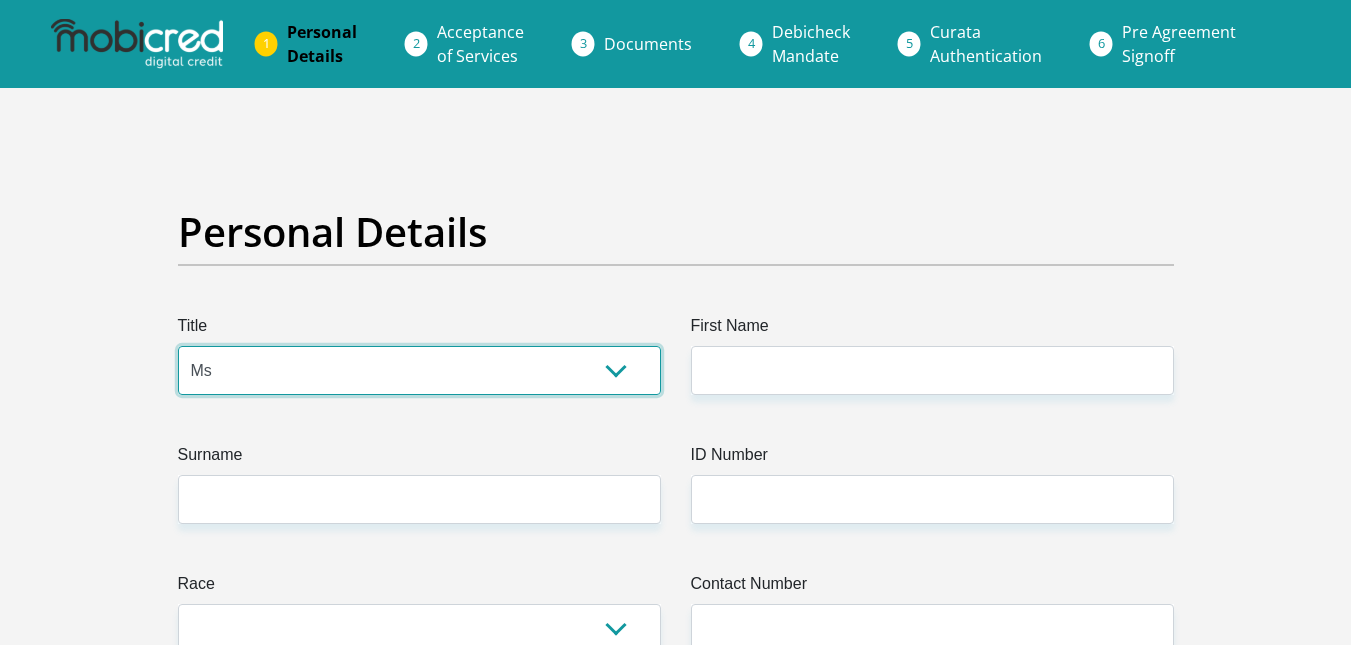 click on "Mr
Ms
Mrs
Dr
Other" at bounding box center (419, 370) 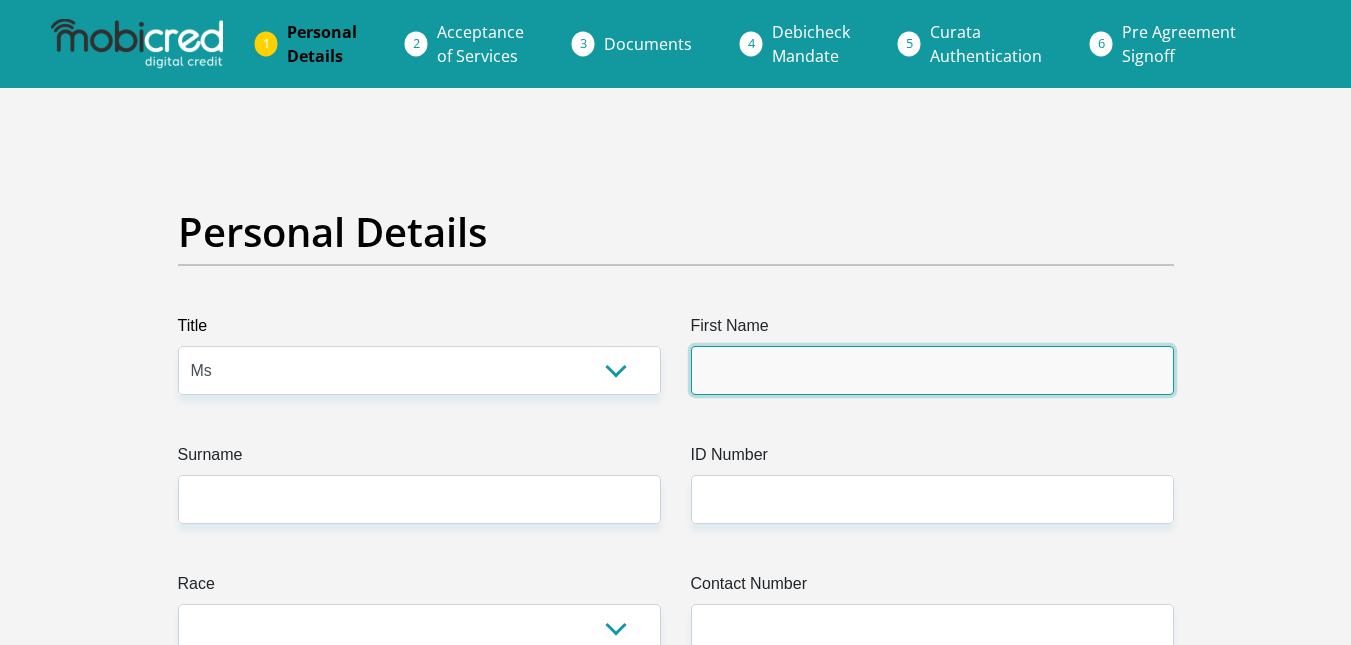 click on "First Name" at bounding box center [932, 370] 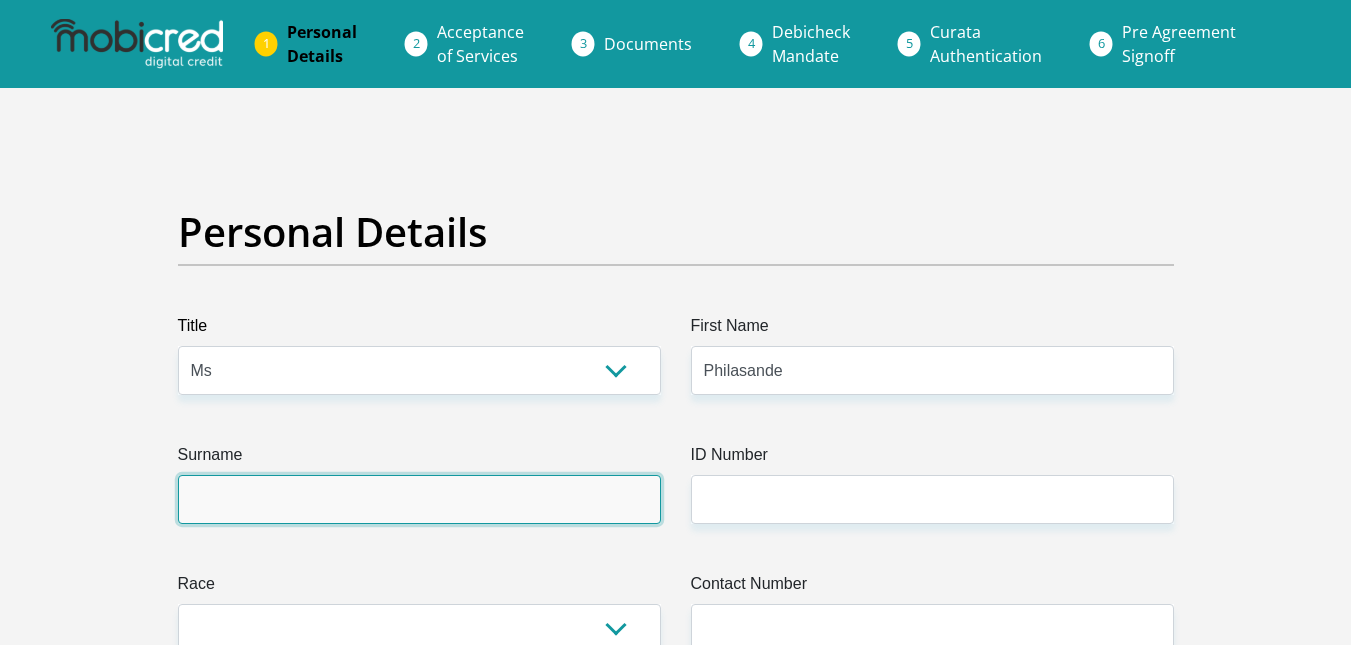 type on "Jako" 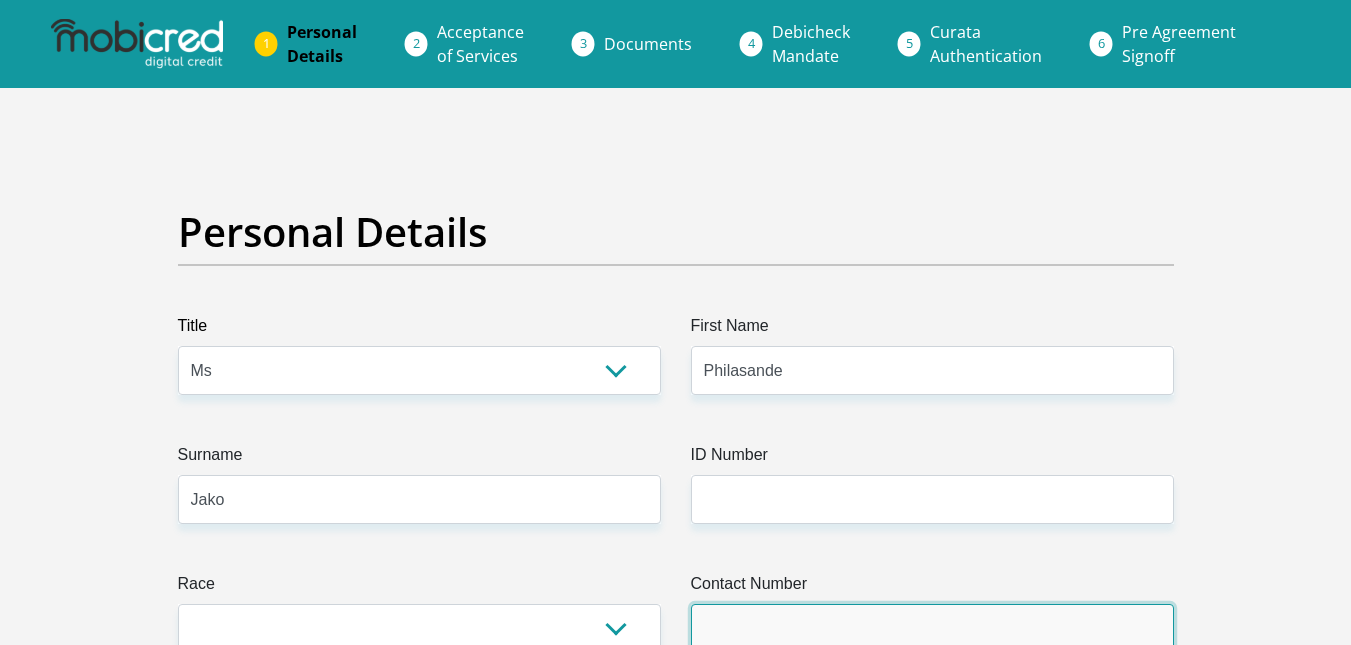 type on "0660502961" 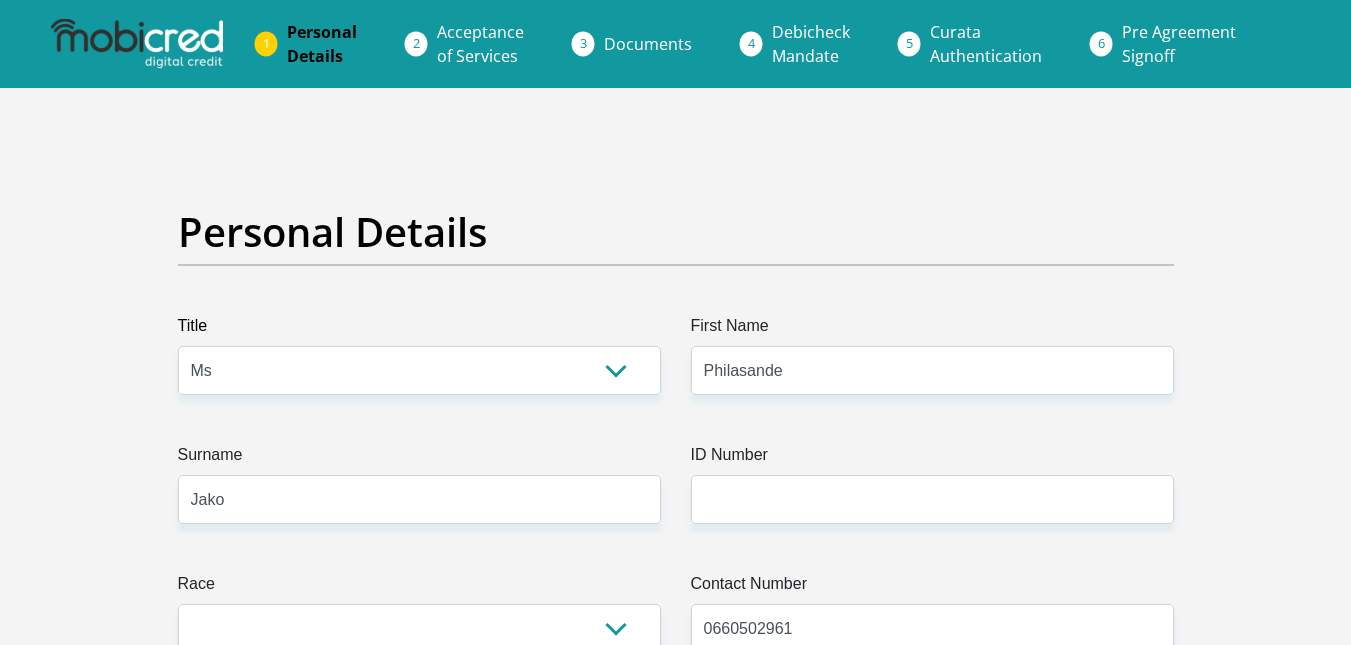 select on "ZAF" 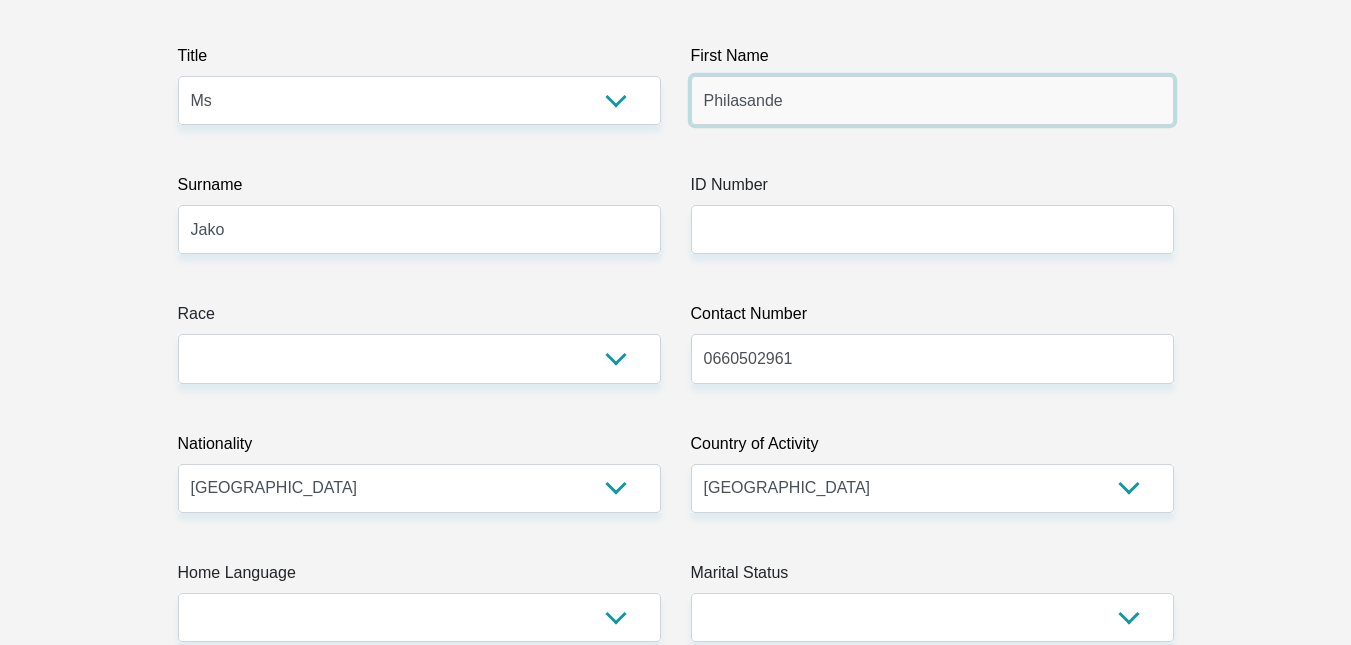 scroll, scrollTop: 277, scrollLeft: 0, axis: vertical 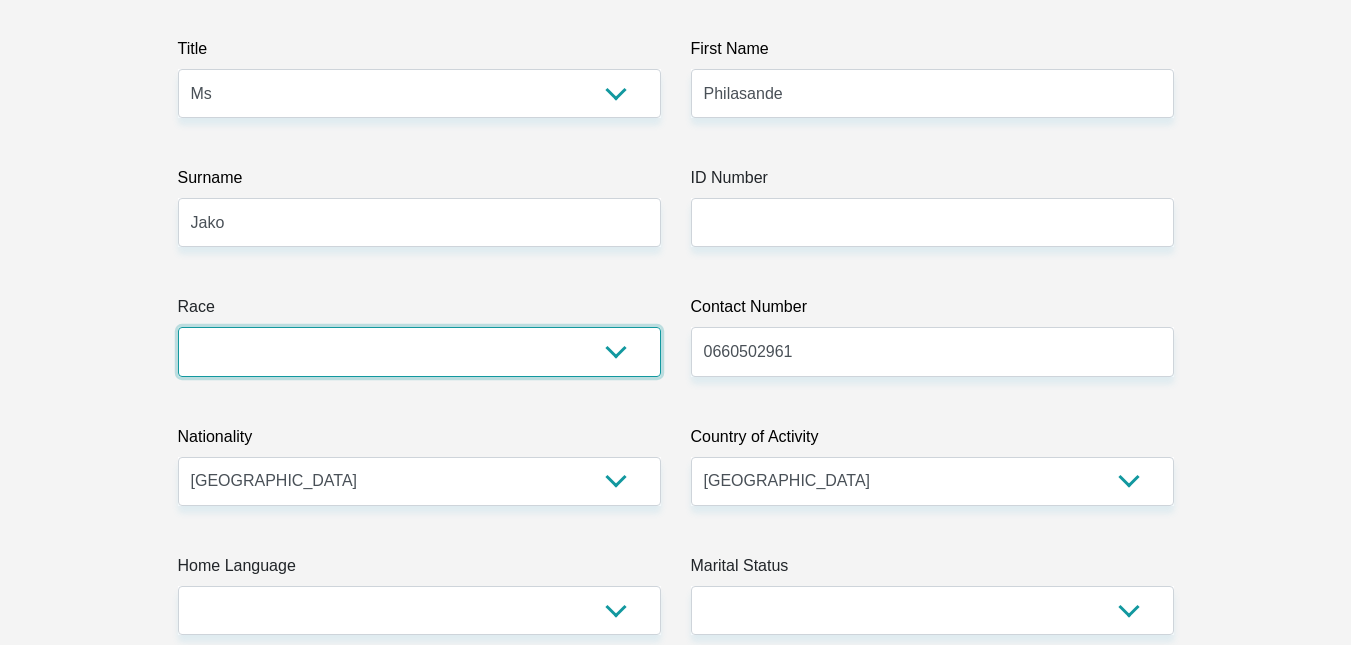 click on "Black
Coloured
Indian
White
Other" at bounding box center (419, 351) 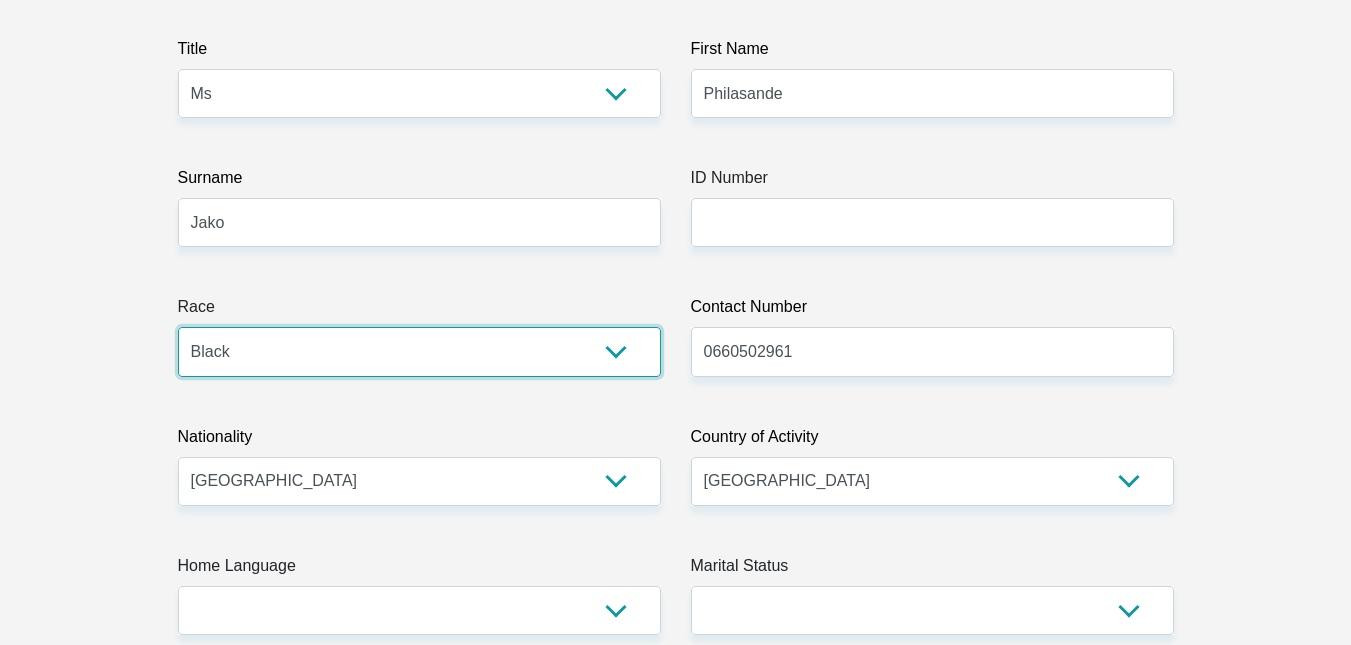 click on "Black
Coloured
Indian
White
Other" at bounding box center (419, 351) 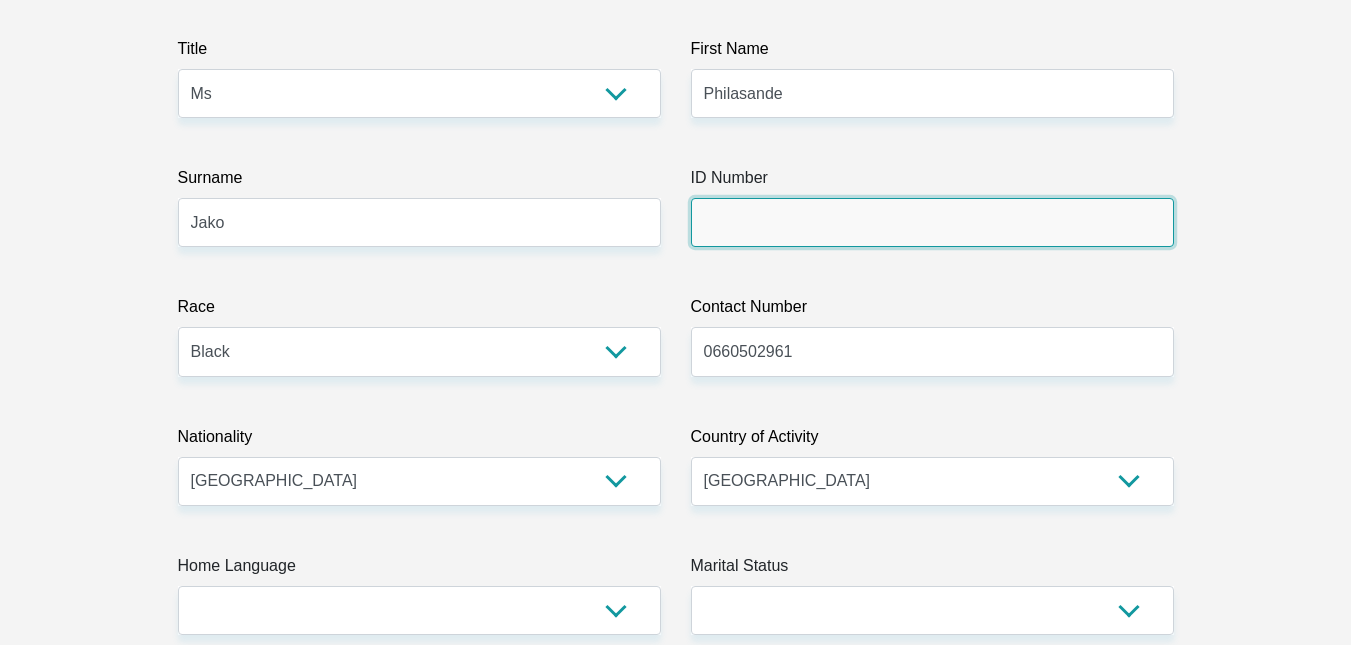 click on "ID Number" at bounding box center [932, 222] 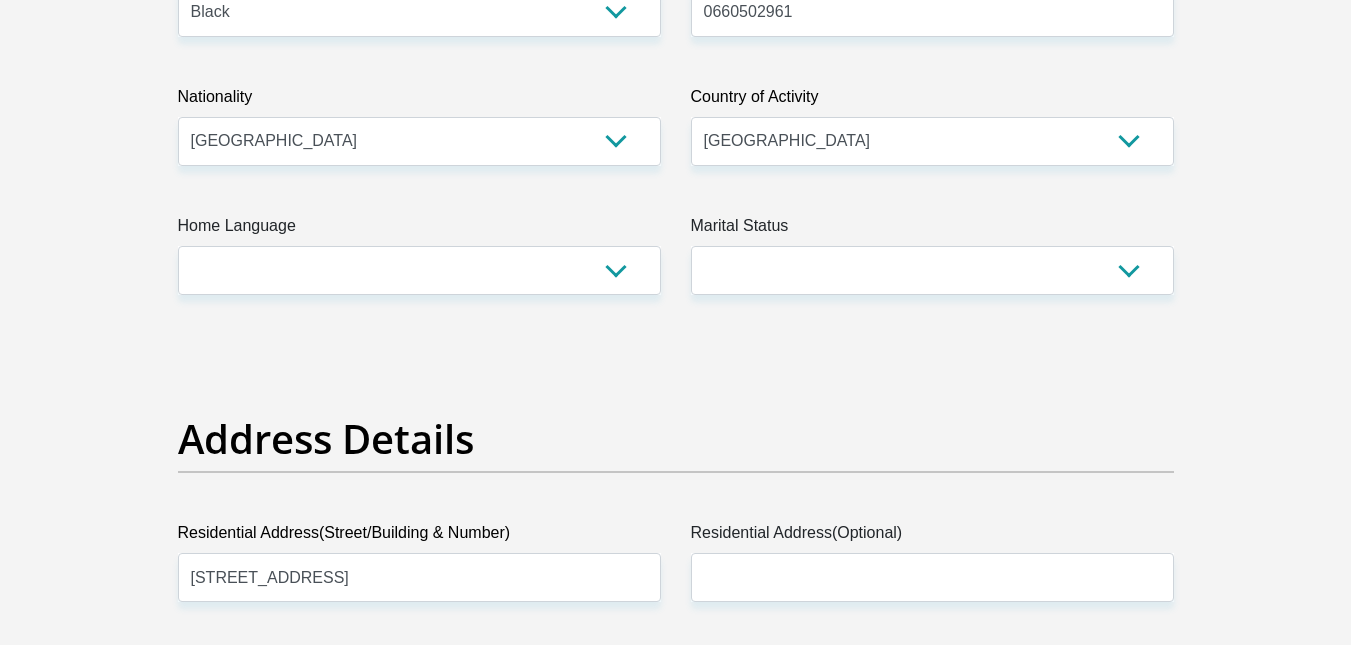 scroll, scrollTop: 619, scrollLeft: 0, axis: vertical 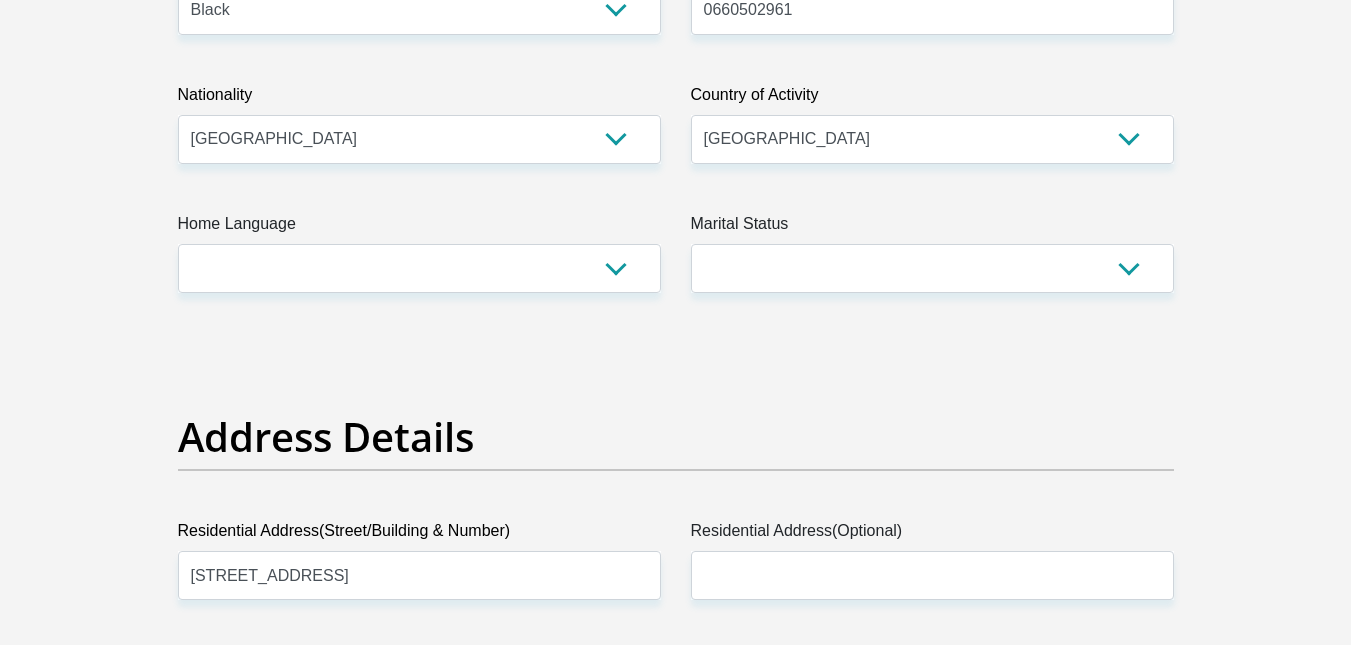 type on "0210080924082" 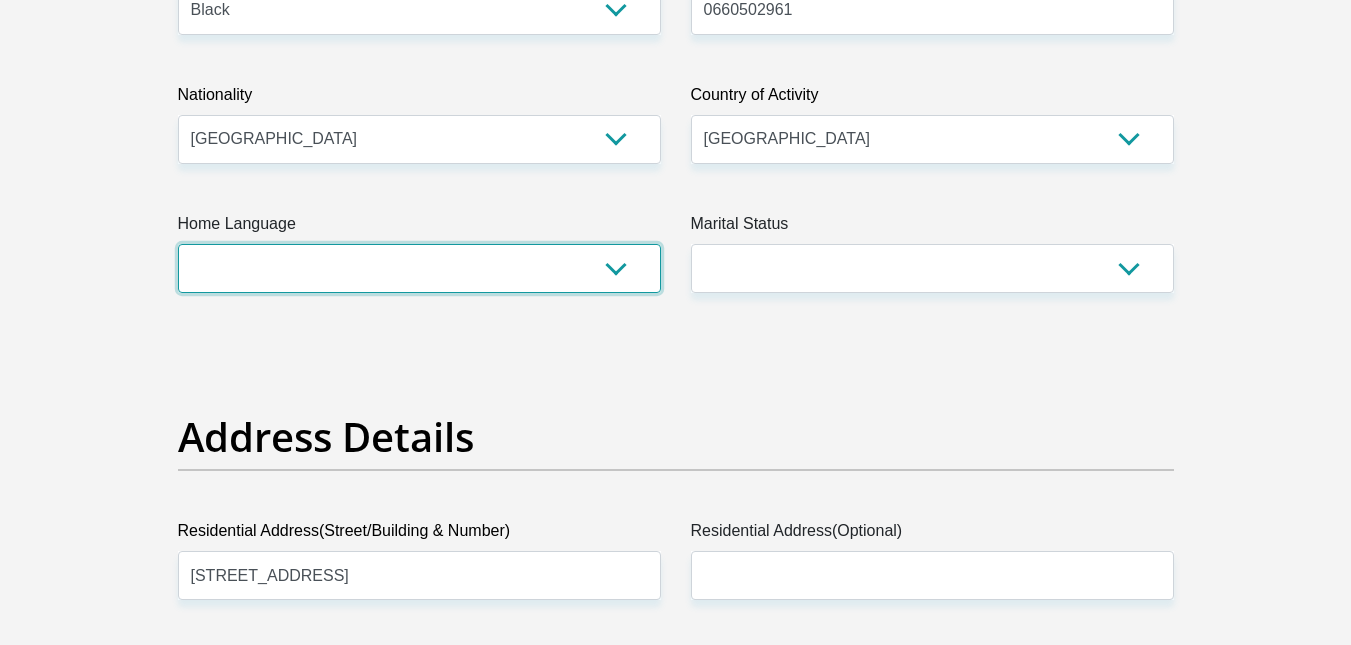 click on "Afrikaans
English
Sepedi
South Ndebele
Southern Sotho
Swati
Tsonga
Tswana
Venda
Xhosa
Zulu
Other" at bounding box center (419, 268) 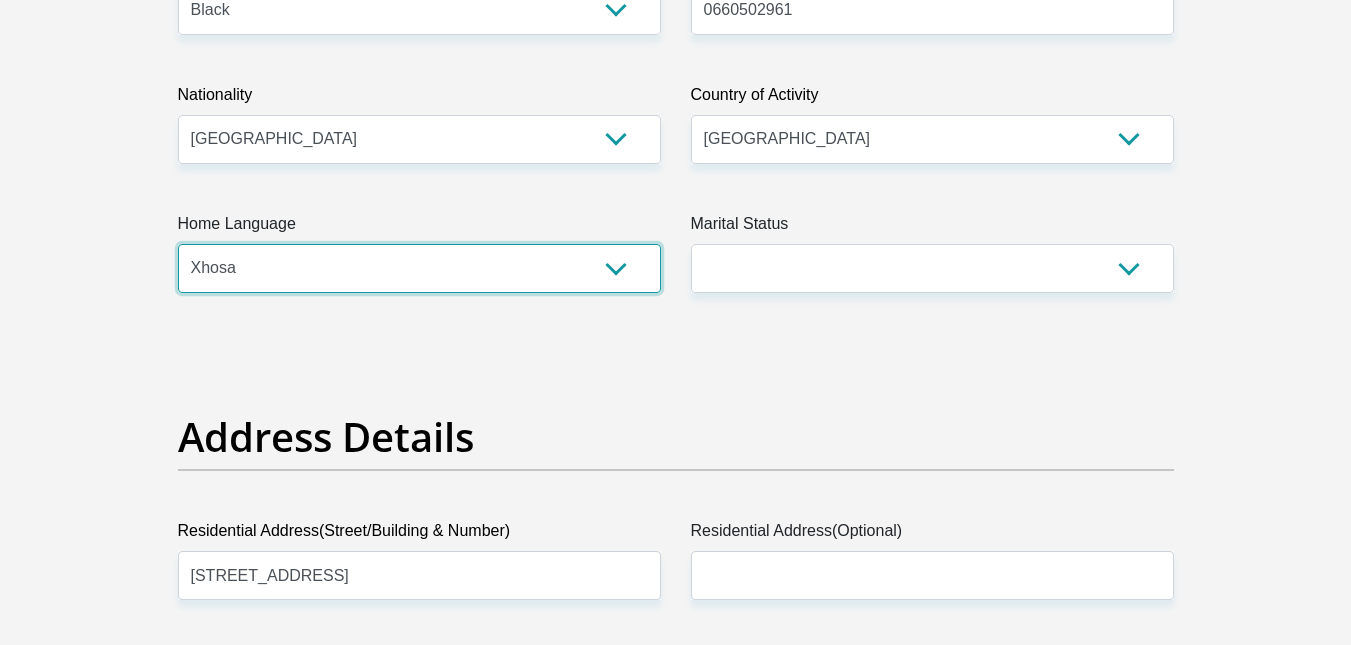 click on "Afrikaans
English
Sepedi
South Ndebele
Southern Sotho
Swati
Tsonga
Tswana
Venda
Xhosa
Zulu
Other" at bounding box center (419, 268) 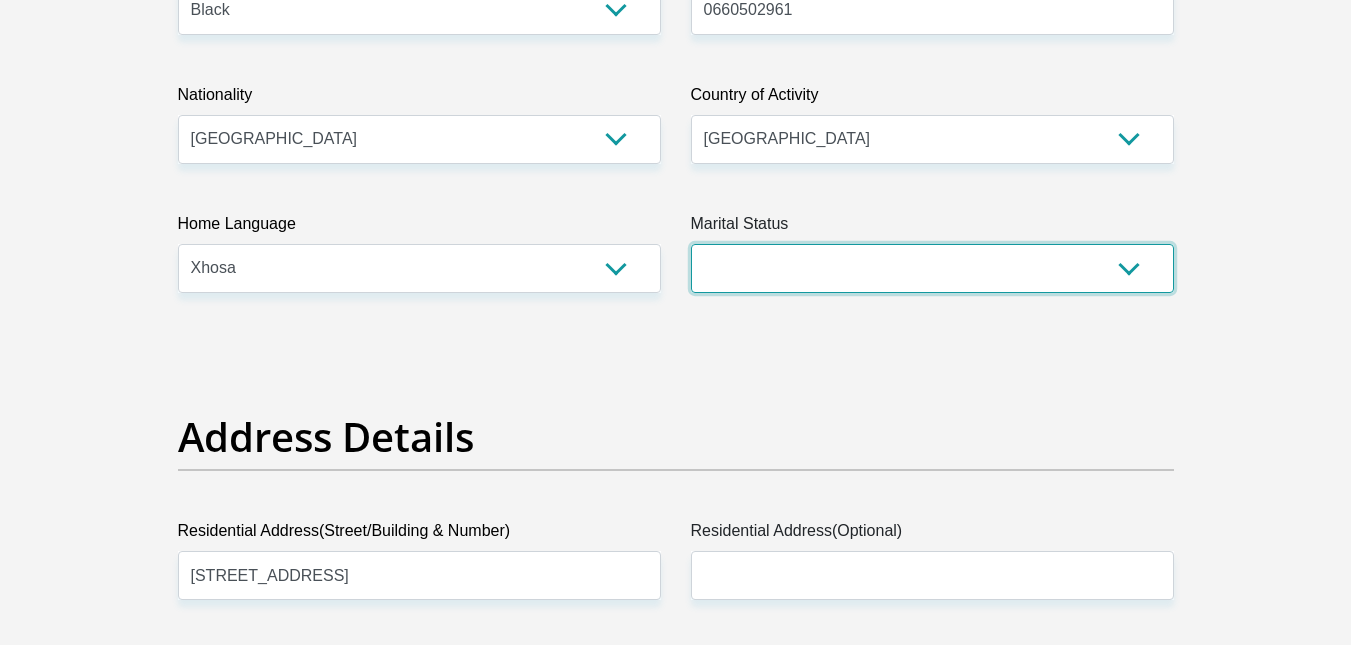 click on "Married ANC
Single
Divorced
Widowed
Married COP or Customary Law" at bounding box center (932, 268) 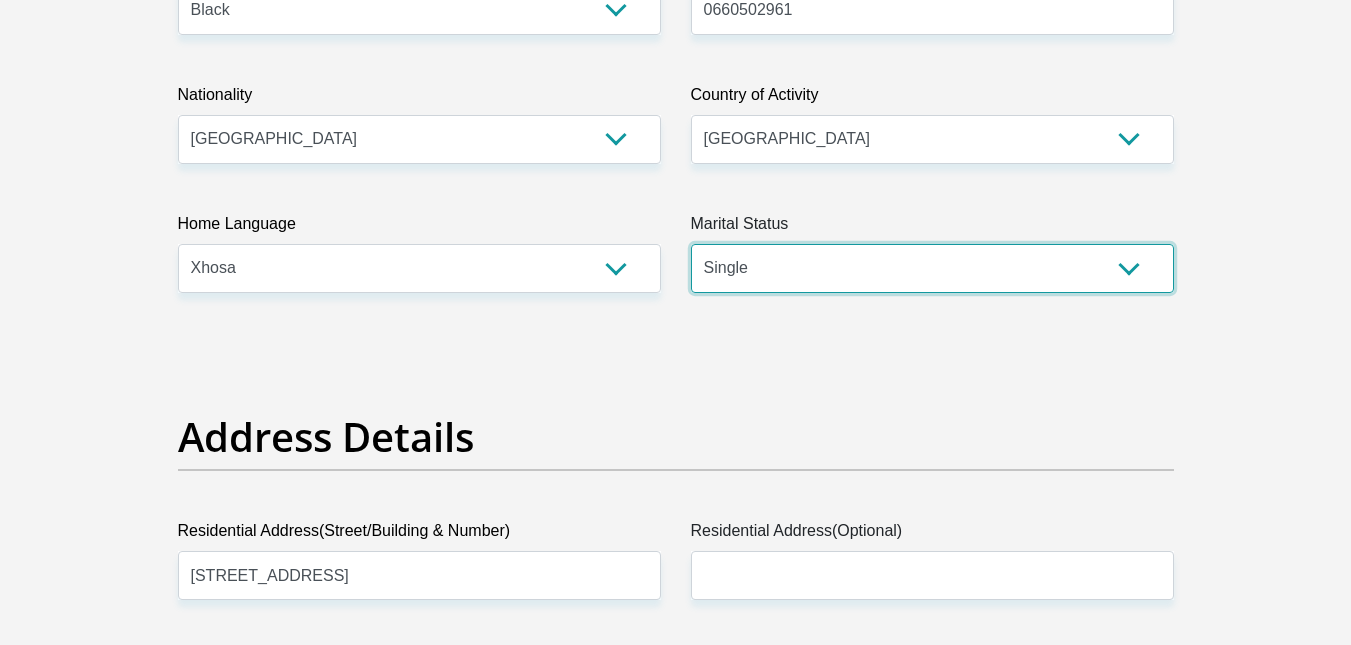 click on "Married ANC
Single
Divorced
Widowed
Married COP or Customary Law" at bounding box center (932, 268) 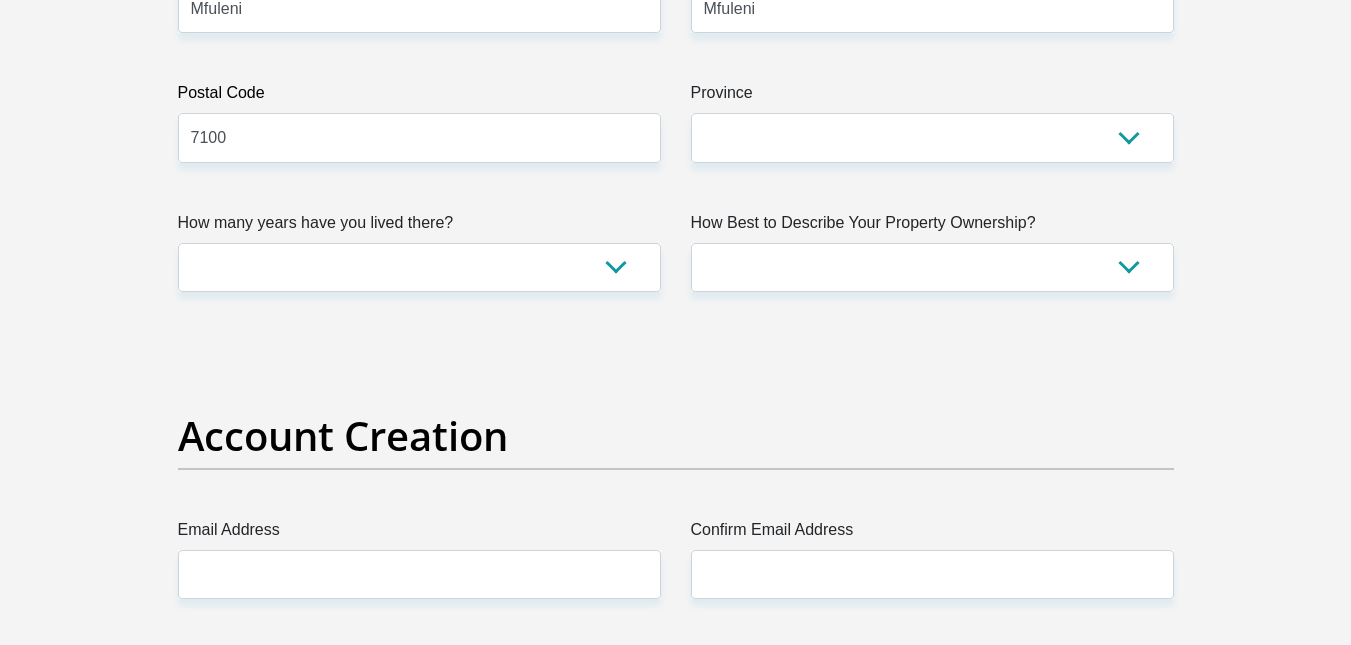 scroll, scrollTop: 1339, scrollLeft: 0, axis: vertical 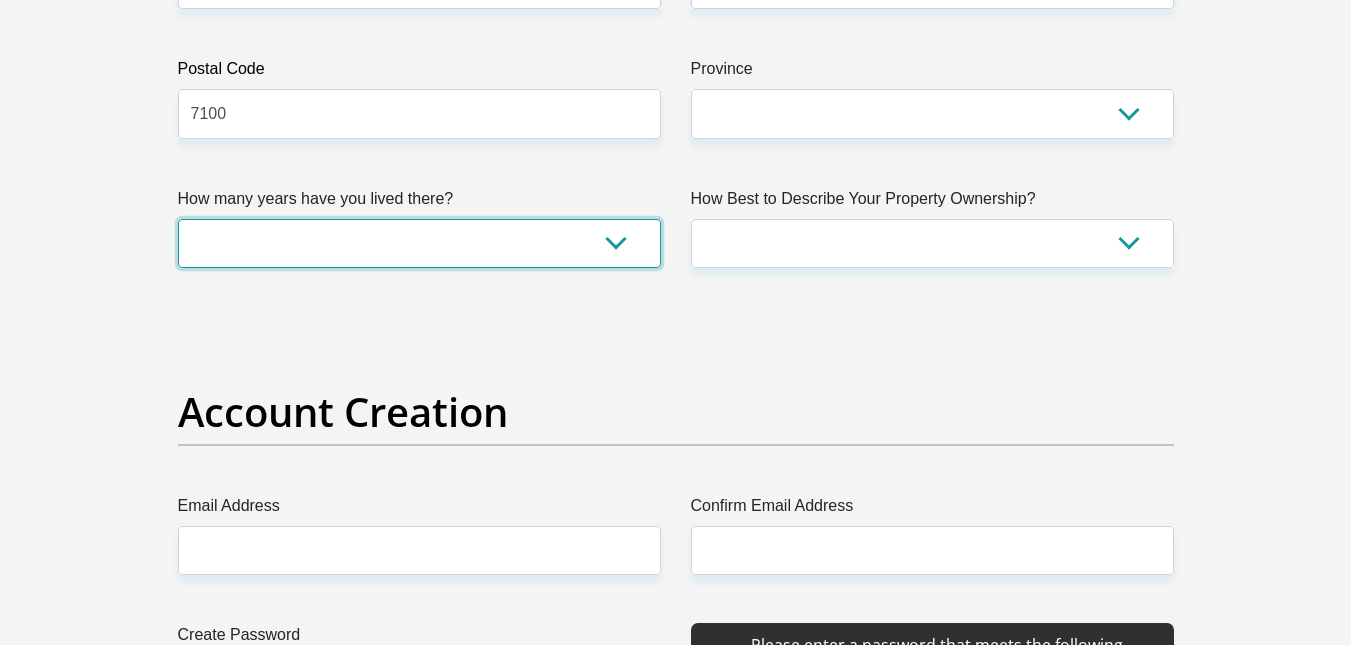 click on "less than 1 year
1-3 years
3-5 years
5+ years" at bounding box center [419, 243] 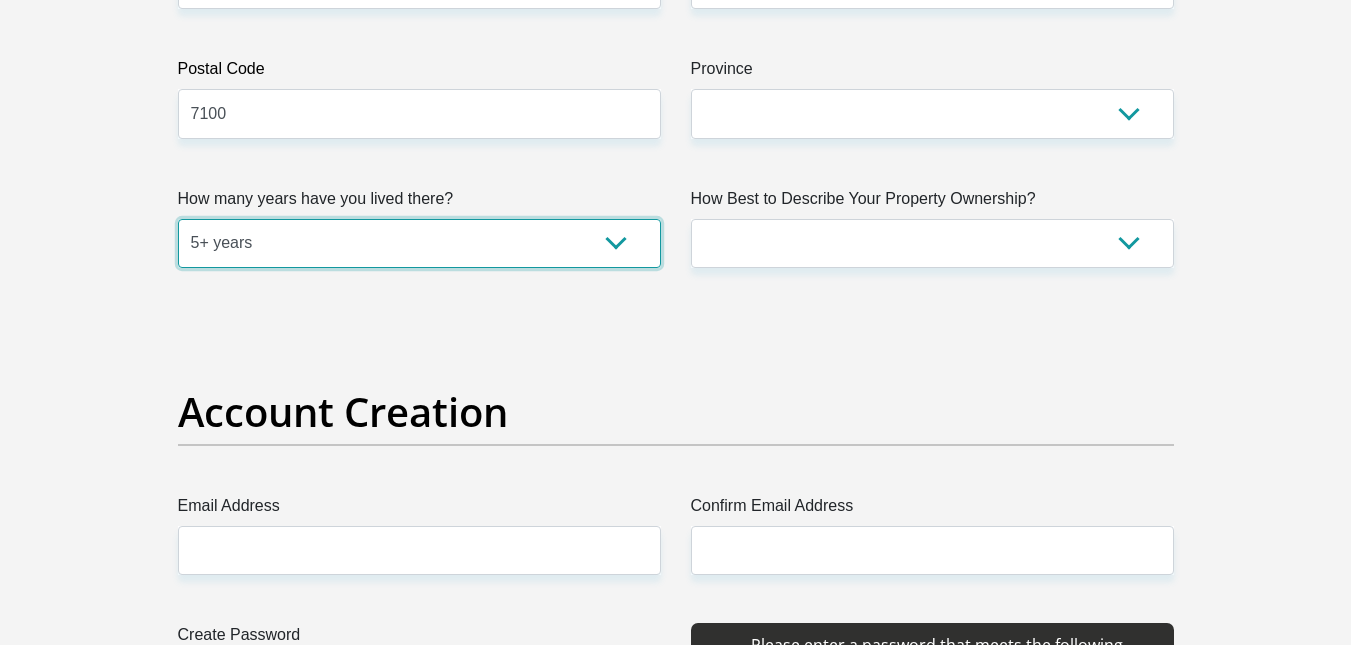 click on "less than 1 year
1-3 years
3-5 years
5+ years" at bounding box center [419, 243] 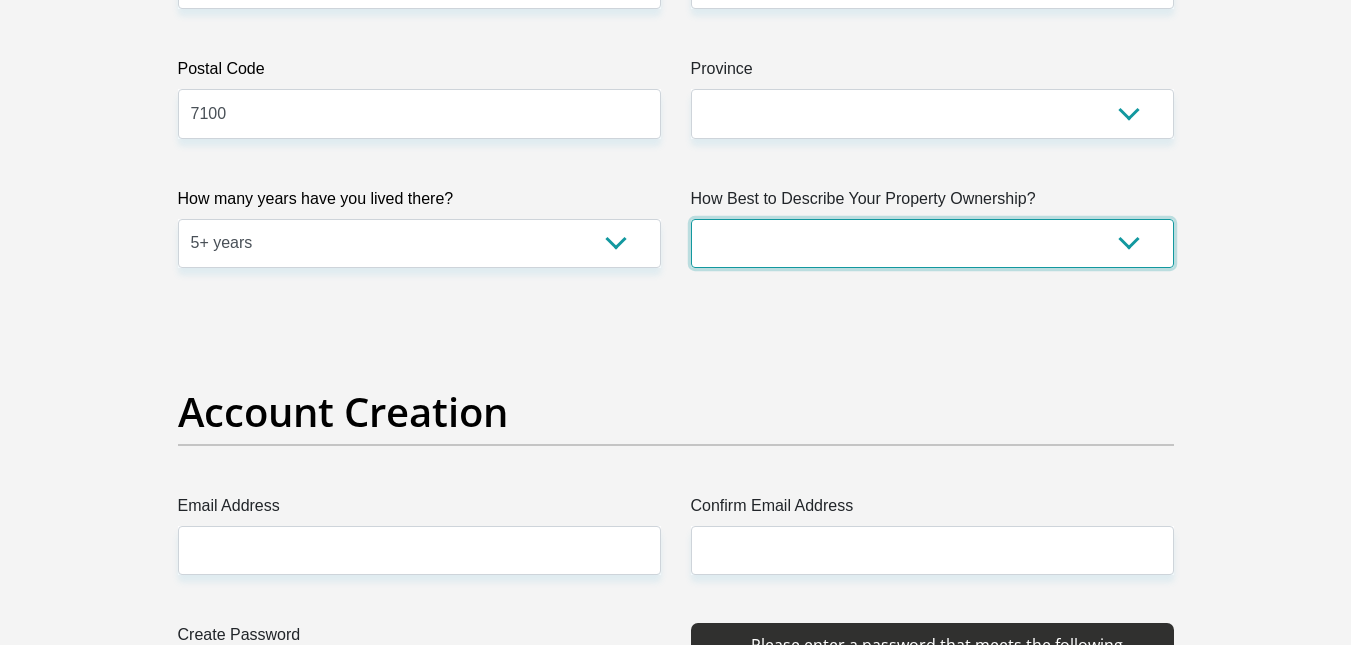 click on "Owned
Rented
Family Owned
Company Dwelling" at bounding box center (932, 243) 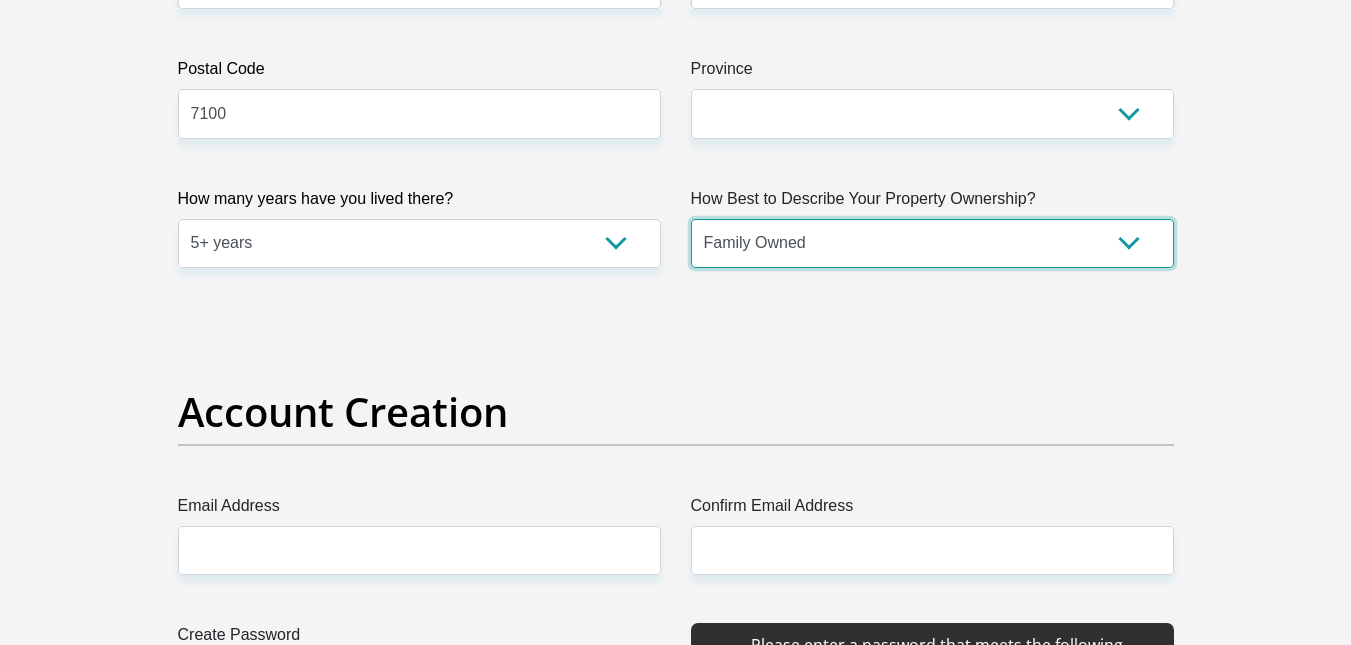 click on "Owned
Rented
Family Owned
Company Dwelling" at bounding box center [932, 243] 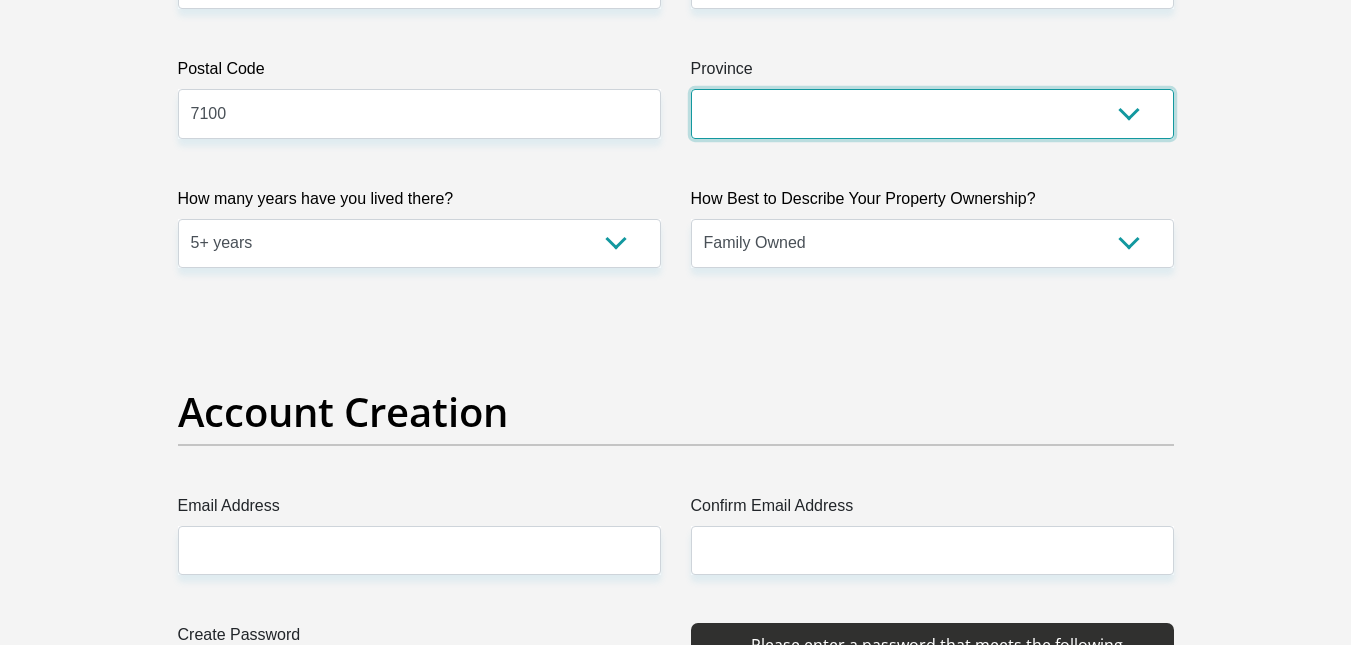 click on "Eastern Cape
Free State
Gauteng
KwaZulu-Natal
Limpopo
Mpumalanga
Northern Cape
North West
Western Cape" at bounding box center [932, 113] 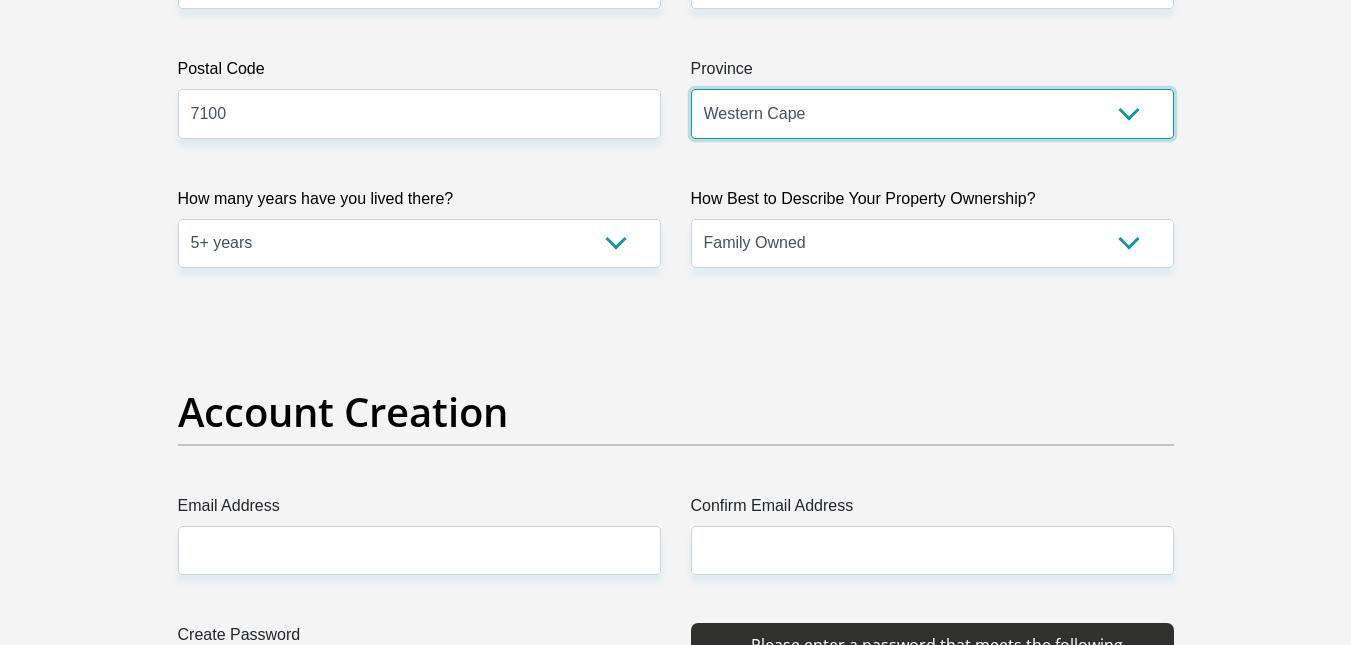 click on "Eastern Cape
Free State
Gauteng
KwaZulu-Natal
Limpopo
Mpumalanga
Northern Cape
North West
Western Cape" at bounding box center (932, 113) 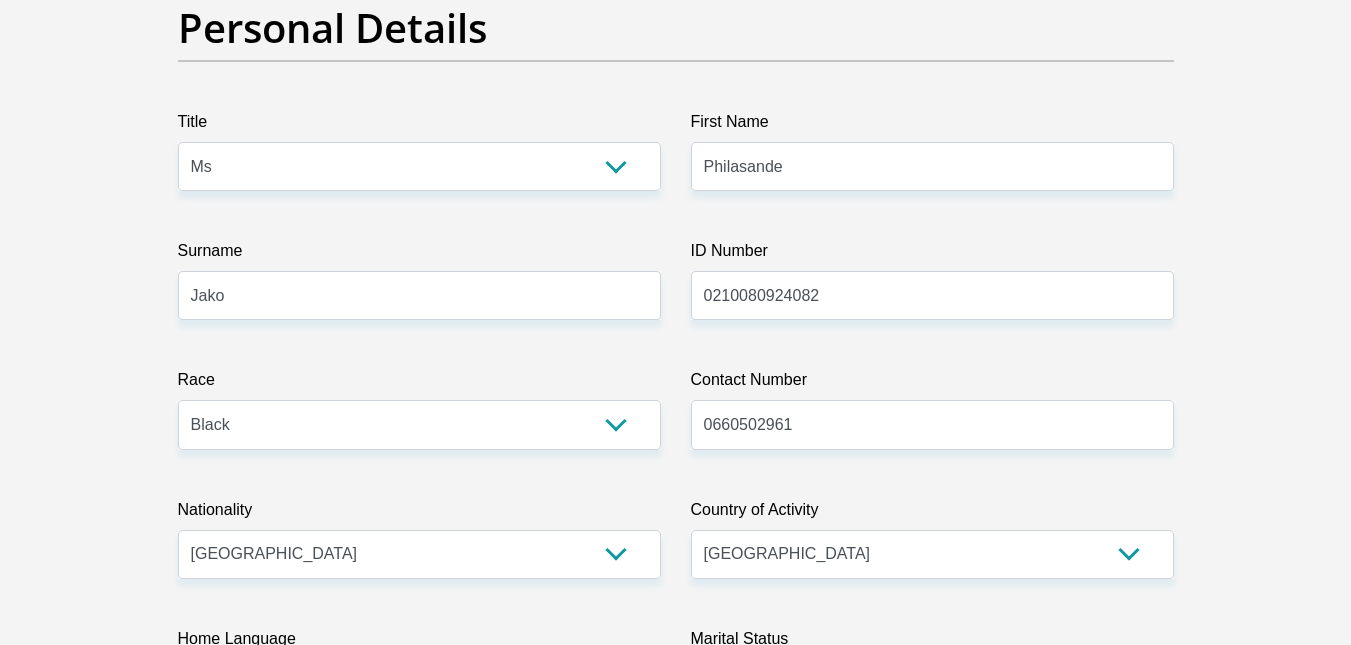 scroll, scrollTop: 187, scrollLeft: 0, axis: vertical 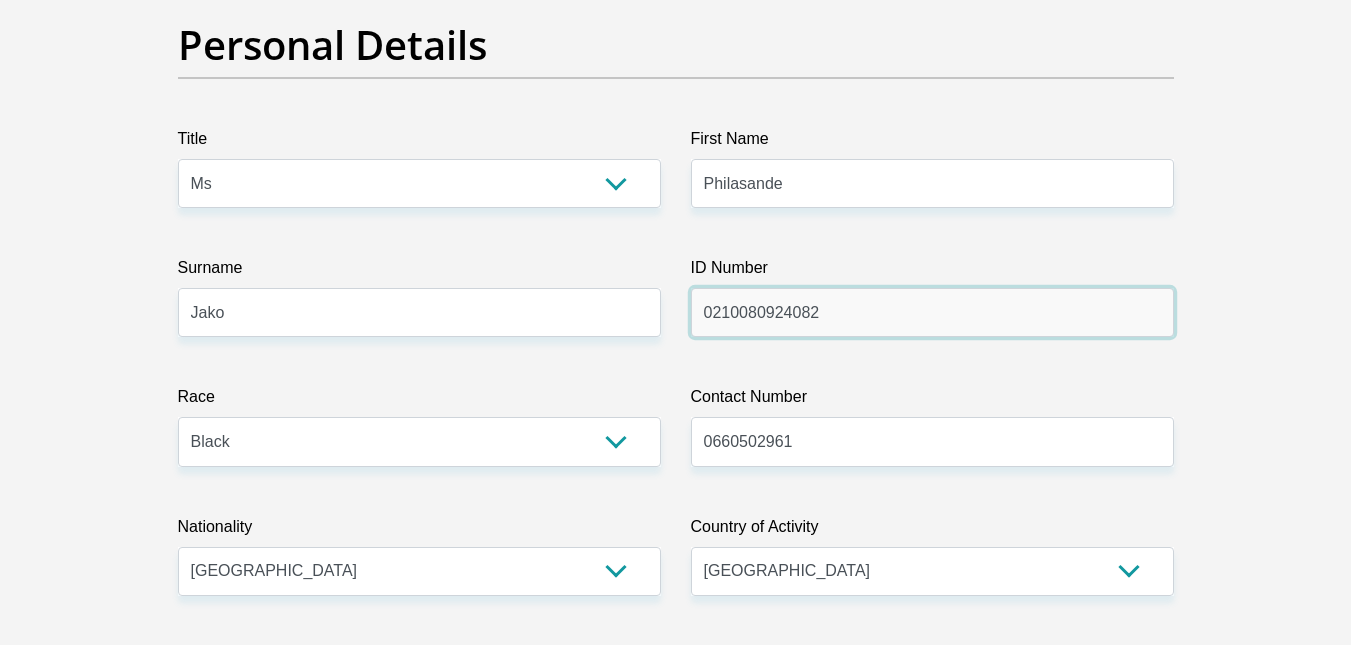 click on "0210080924082" at bounding box center [932, 312] 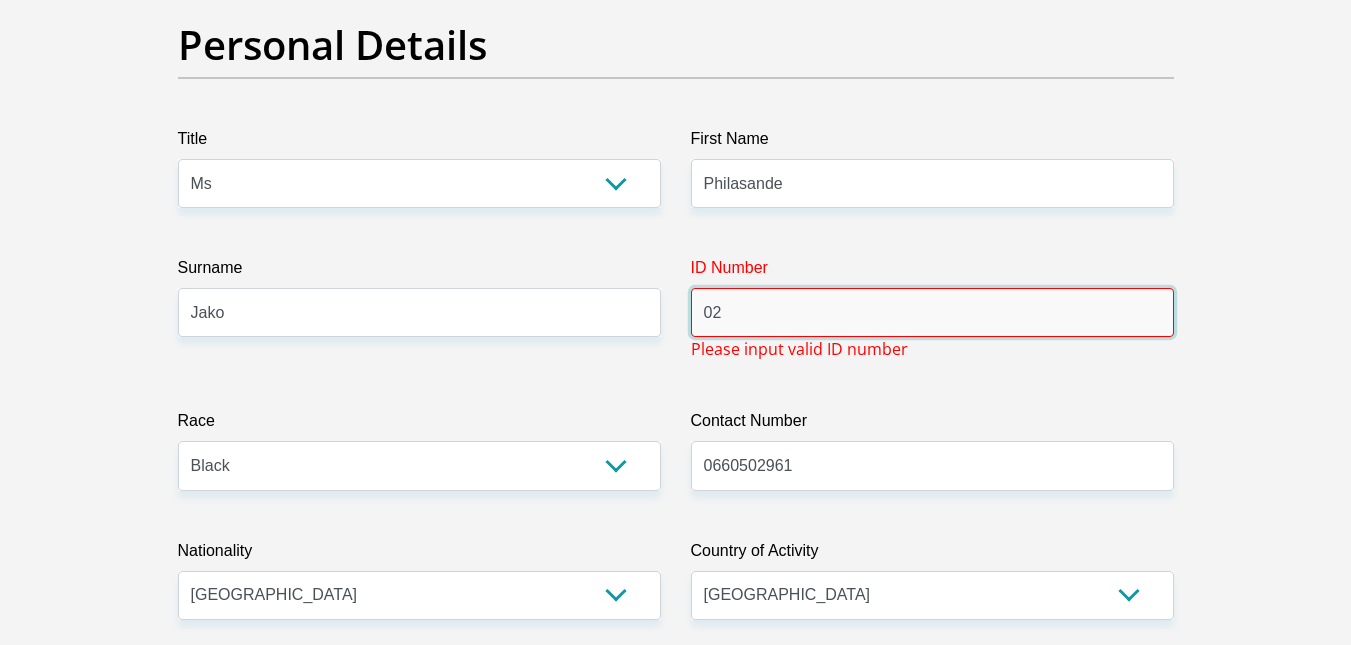 type on "0" 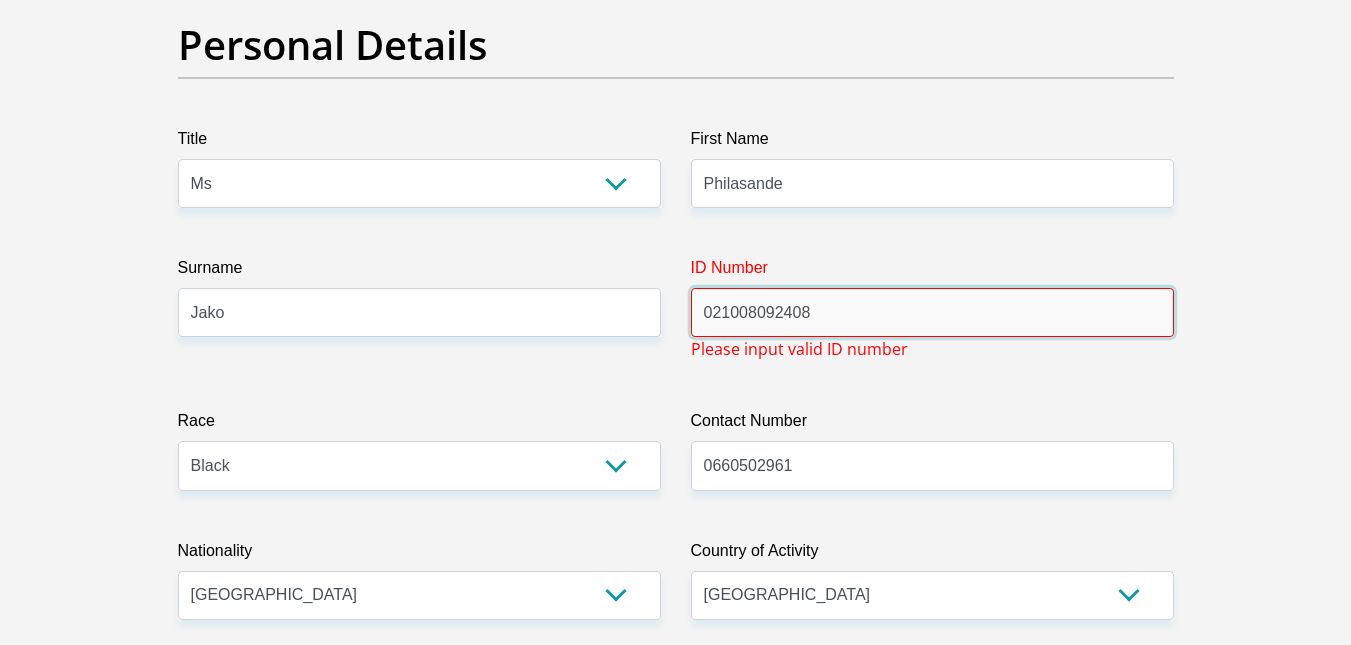 type on "0210080924082" 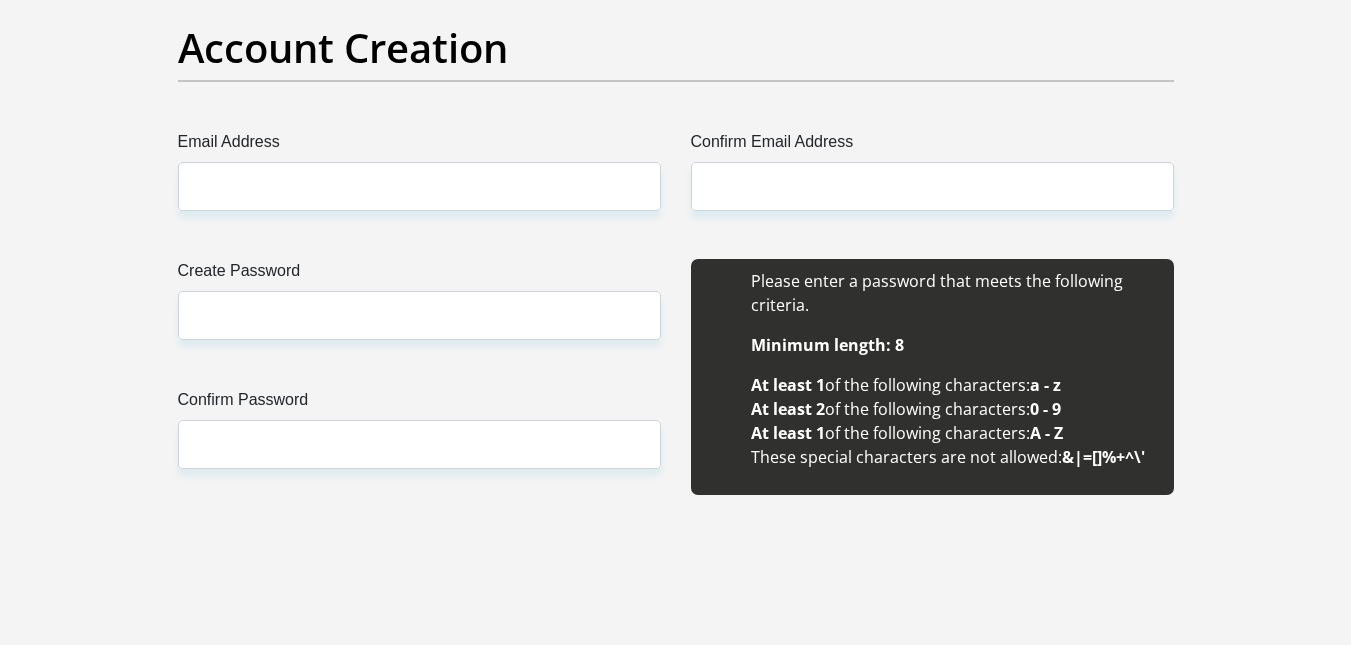 scroll, scrollTop: 1704, scrollLeft: 0, axis: vertical 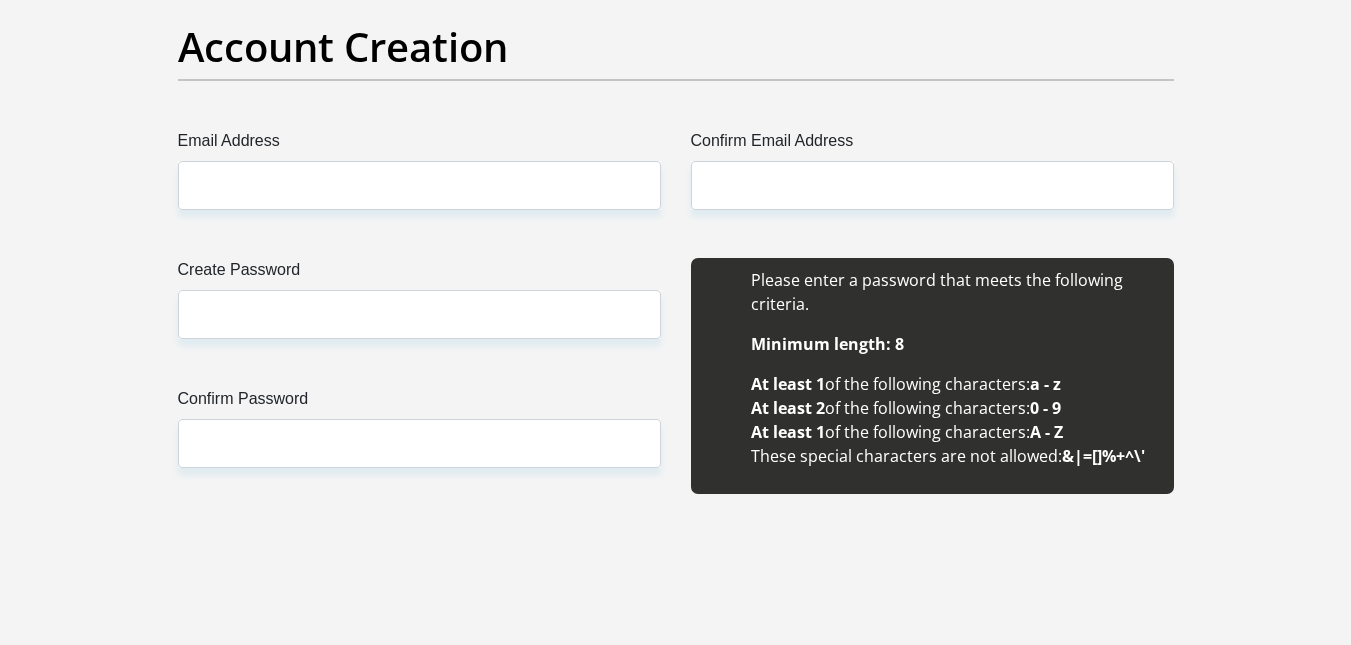click on "Title
Mr
Ms
Mrs
Dr
Other
First Name
Philasande
Surname
Jako
ID Number
0210080924082
Please input valid ID number
Race
Black
Coloured
Indian
White
Other
Contact Number
0660502961
Please input valid contact number
Nationality
South Africa
Afghanistan
Aland Islands  Albania  Algeria" at bounding box center [676, 1863] 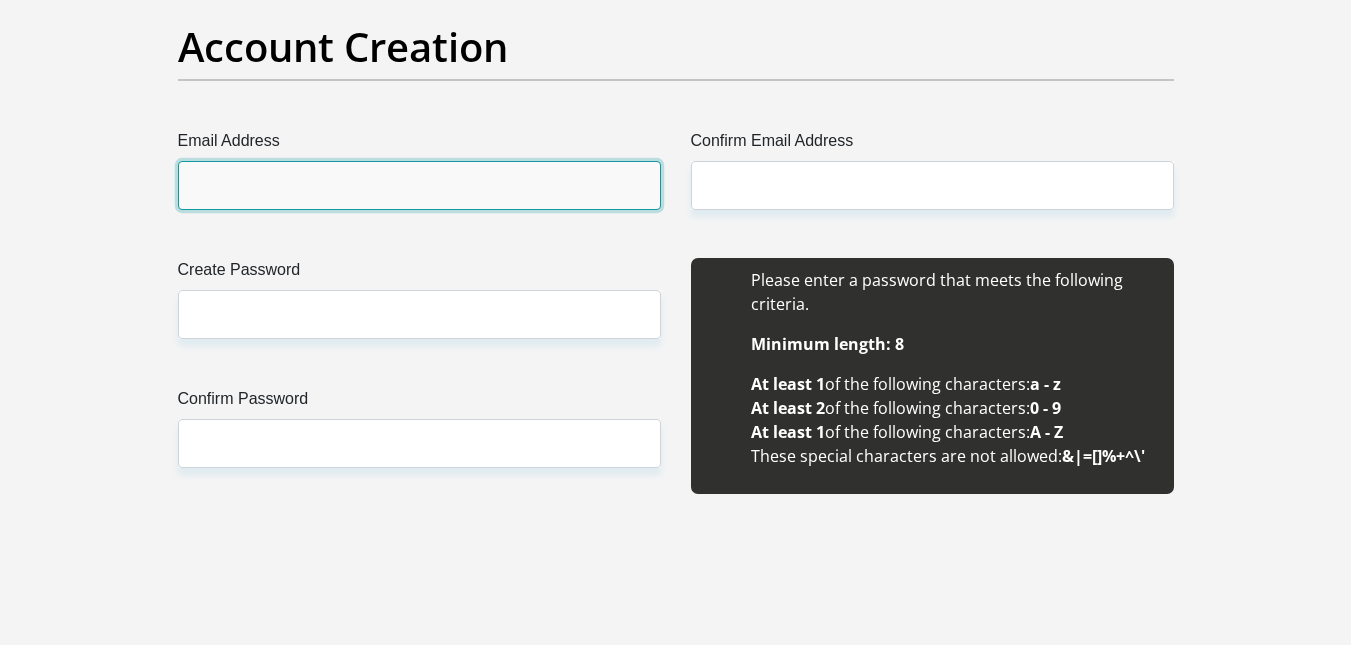click on "Email Address" at bounding box center [419, 185] 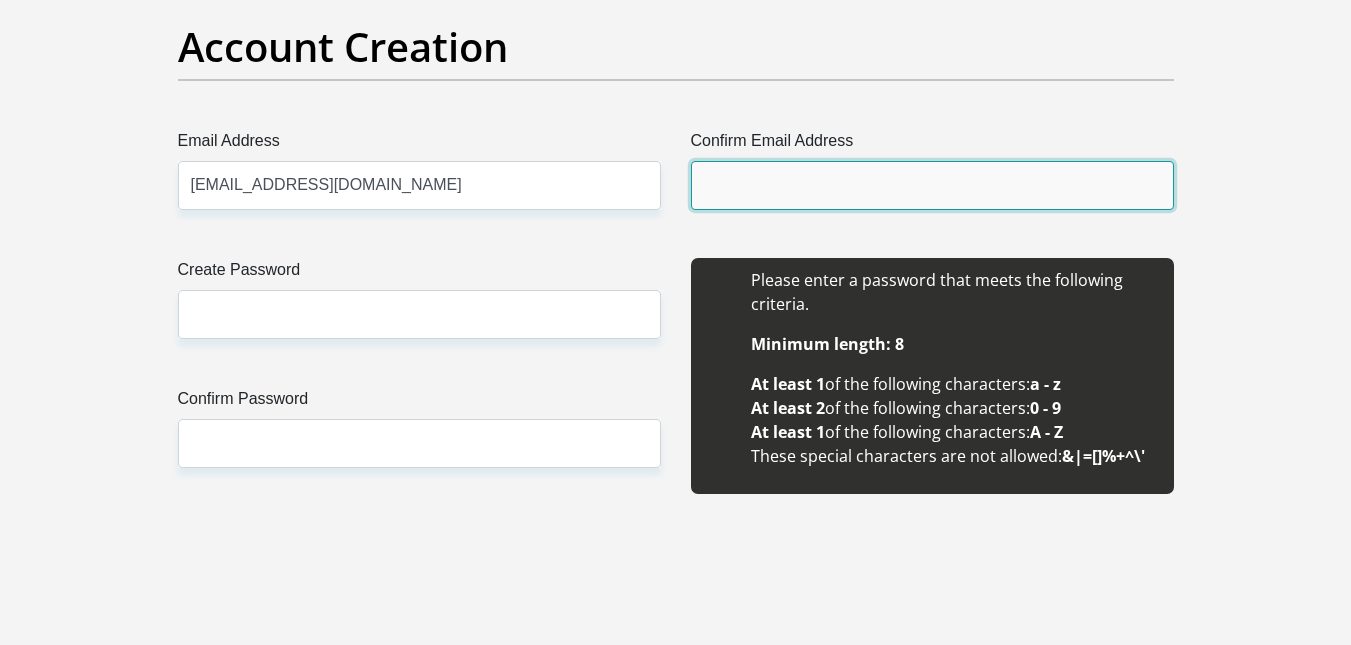type on "jakosande@gmail.com" 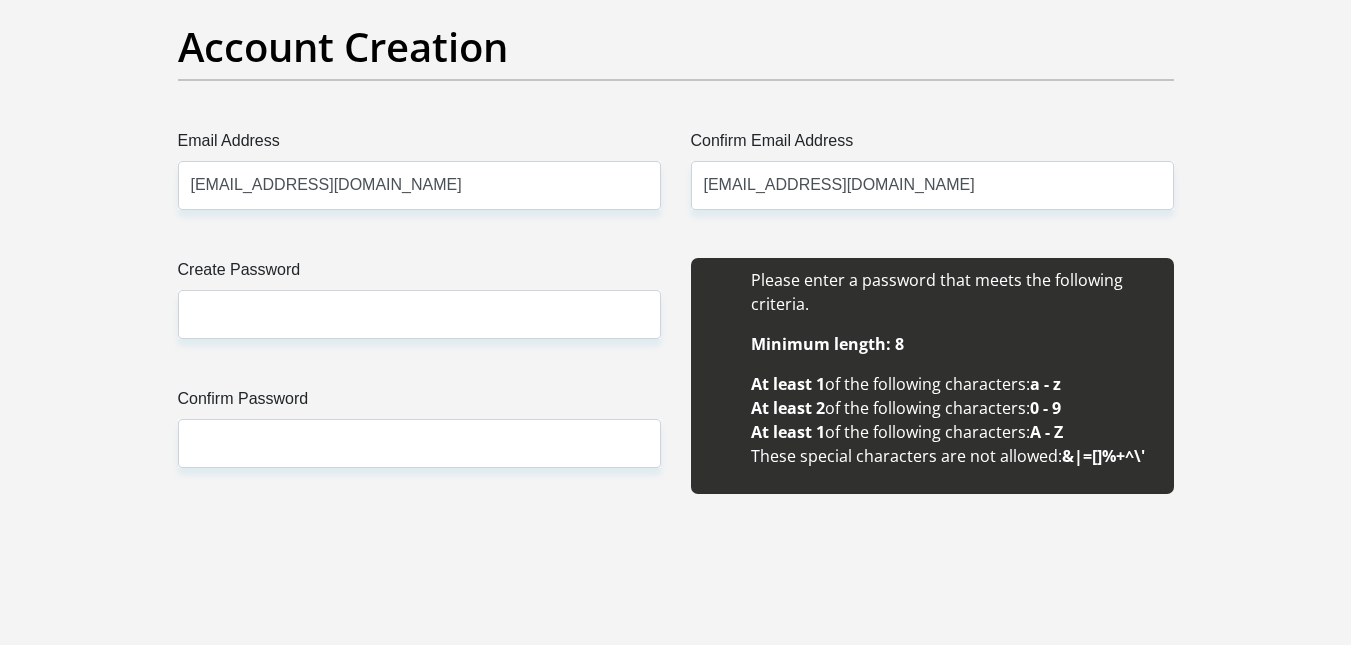 type 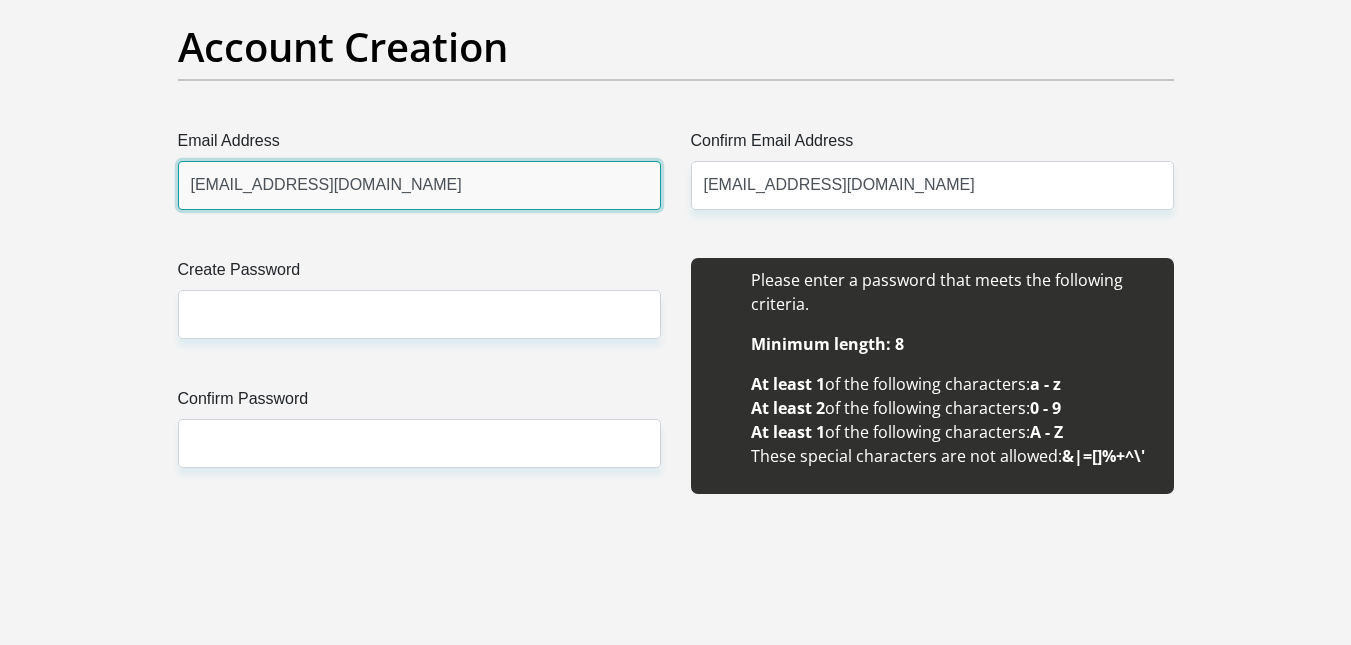 type 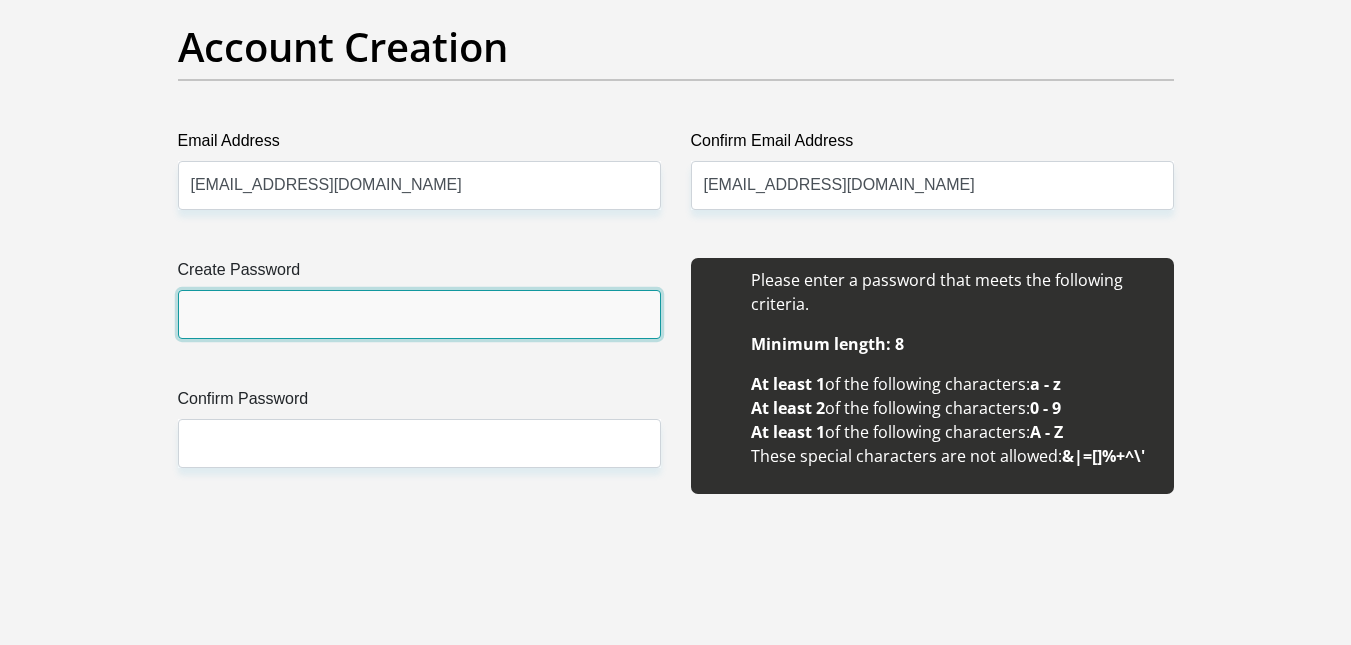 click on "Create Password" at bounding box center (419, 314) 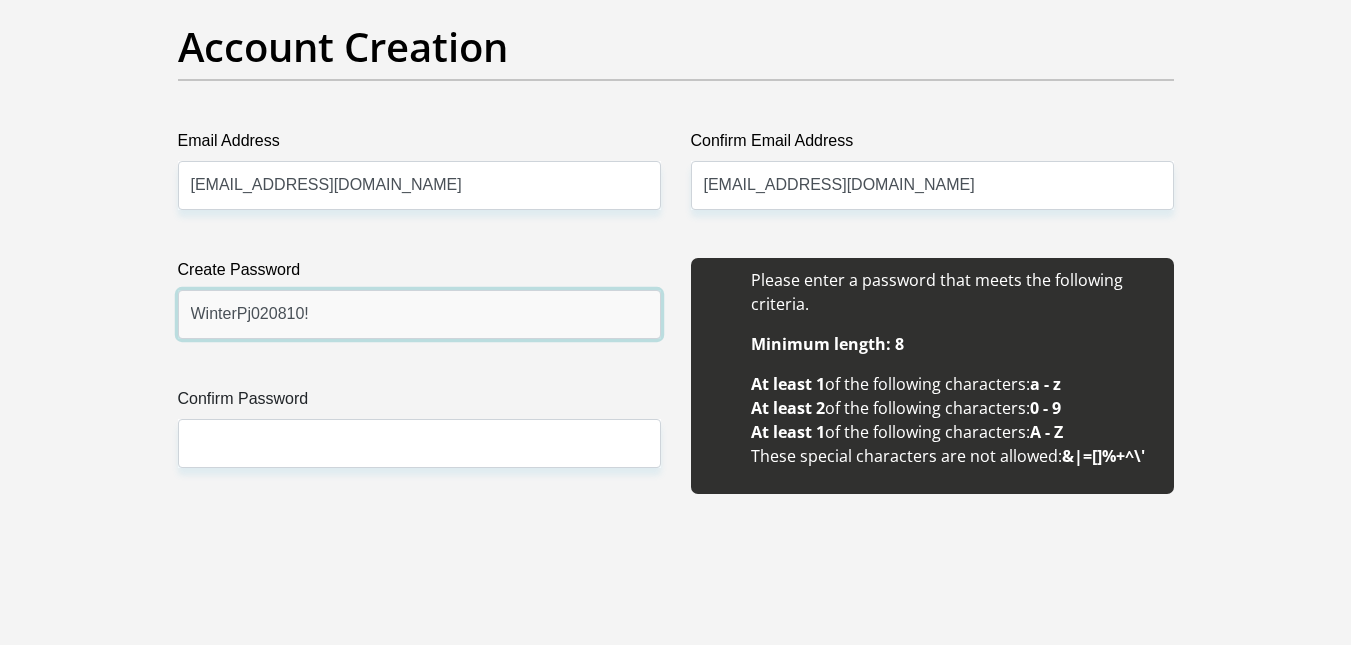 type on "WinterPj020810!" 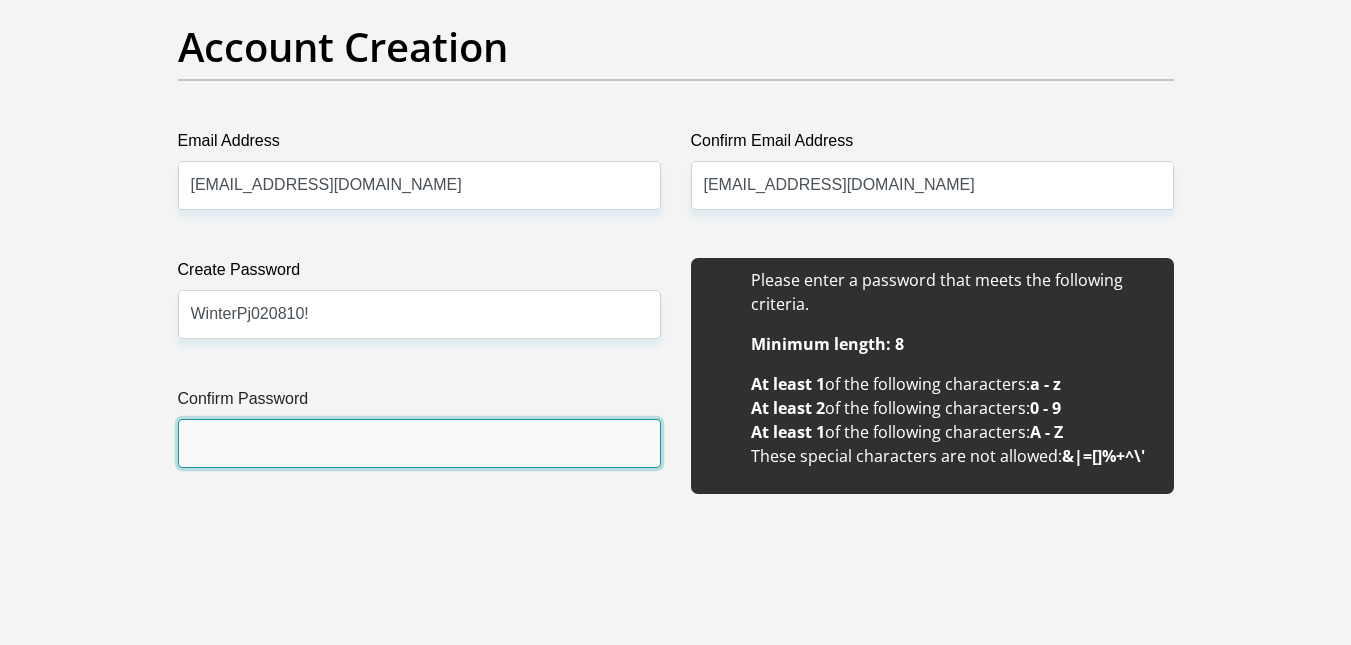 click on "Confirm Password" at bounding box center (419, 443) 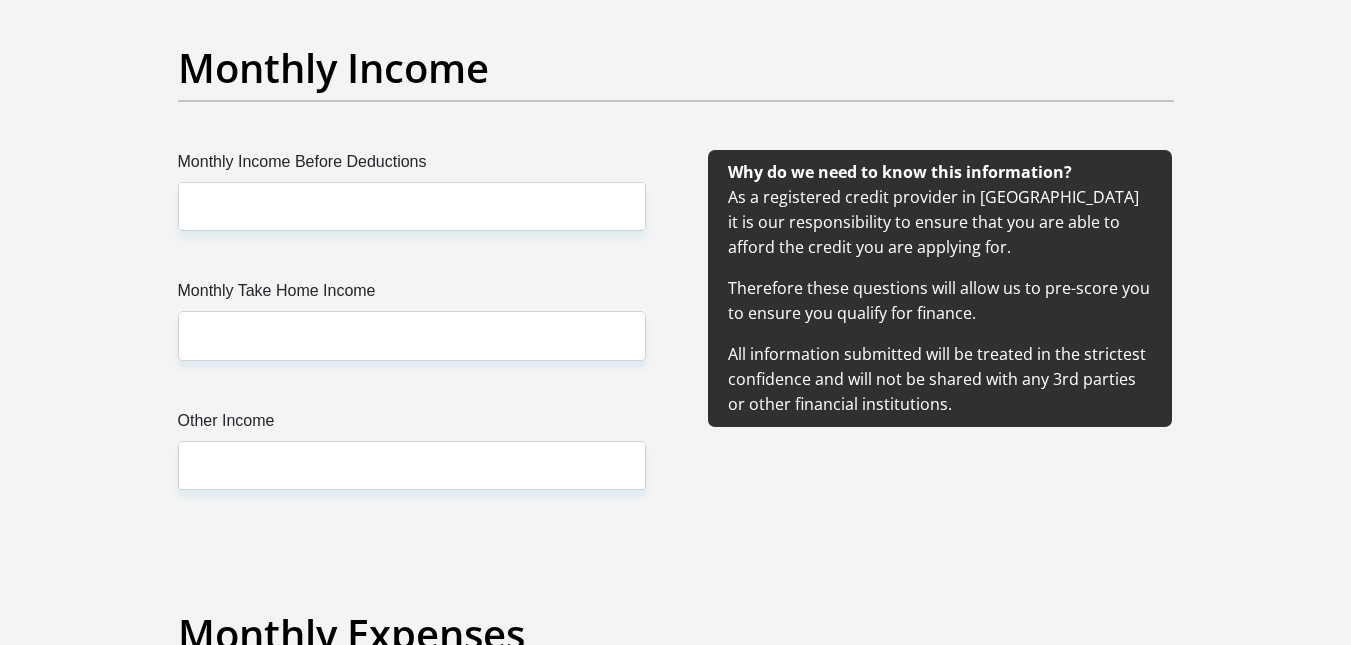 scroll, scrollTop: 2295, scrollLeft: 0, axis: vertical 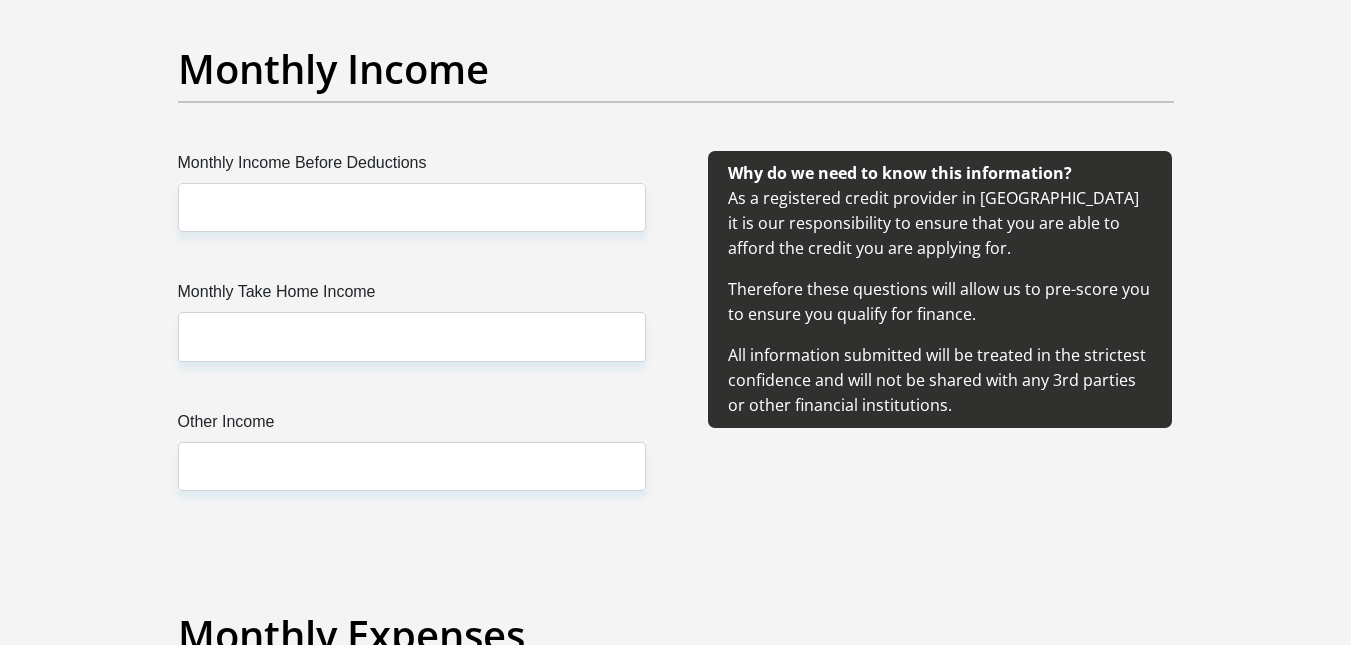 type on "WinterPj020810!" 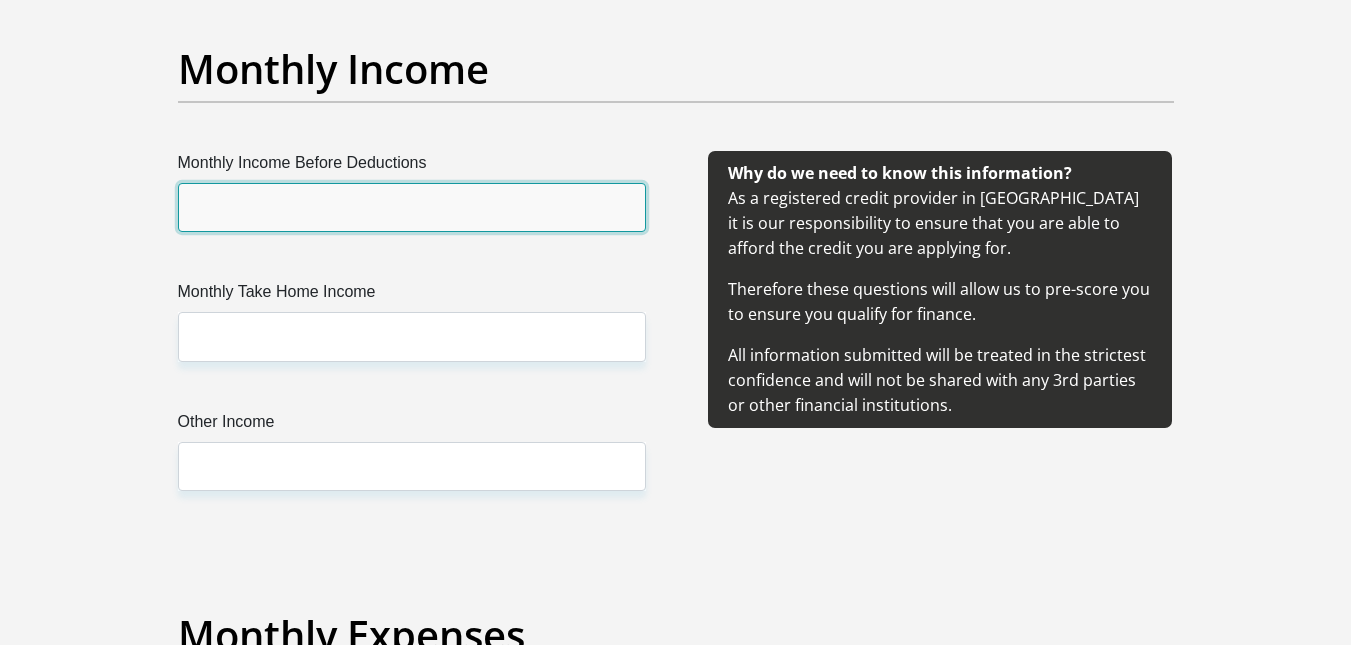 click on "Monthly Income Before Deductions" at bounding box center (412, 207) 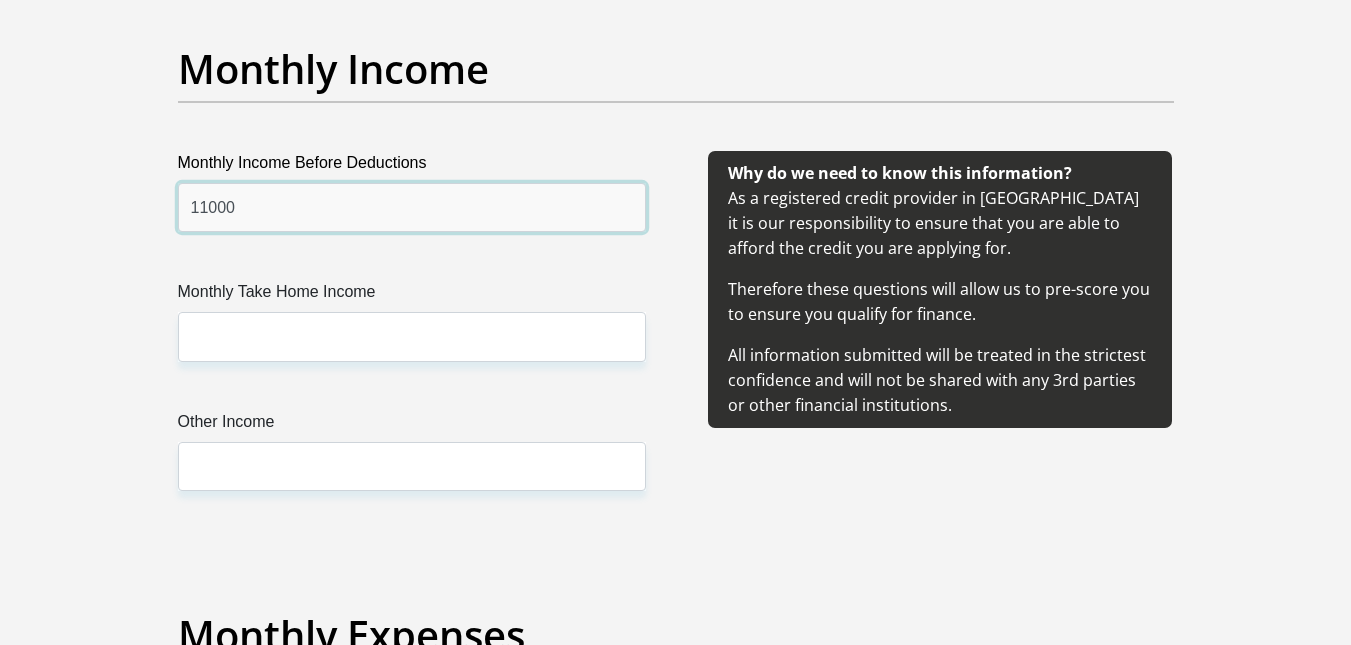 type on "11000" 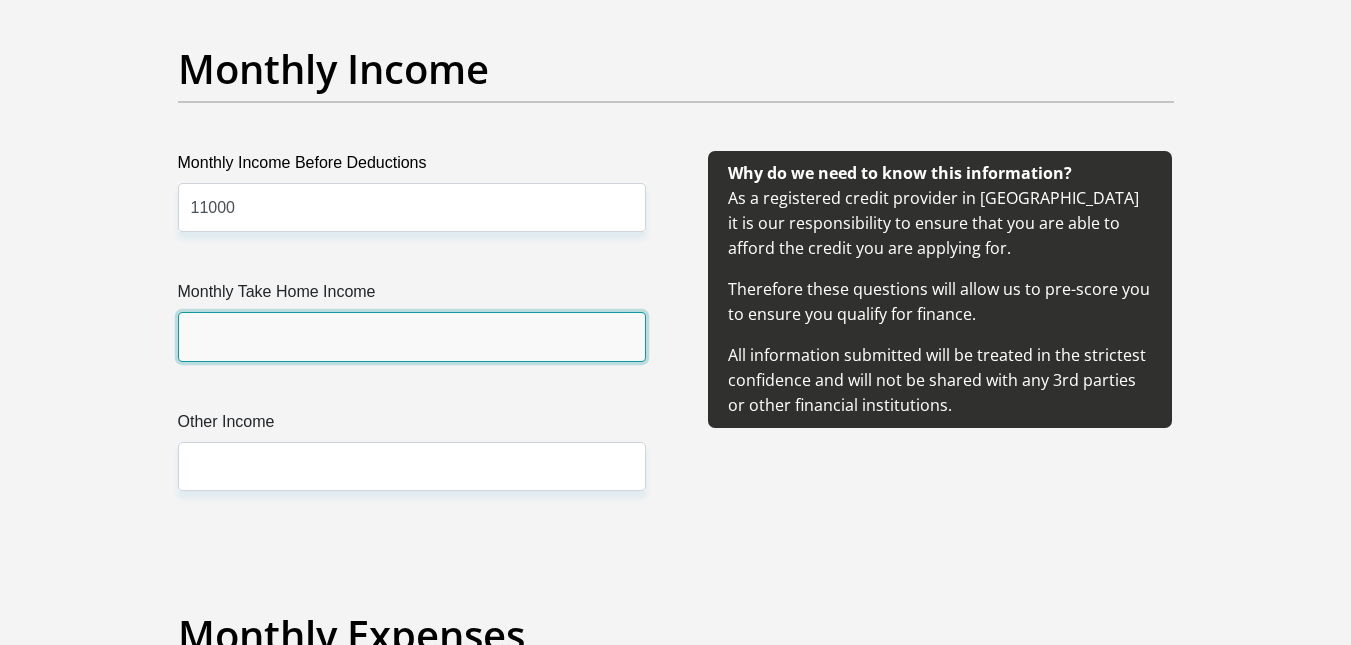 click on "Monthly Take Home Income" at bounding box center [412, 336] 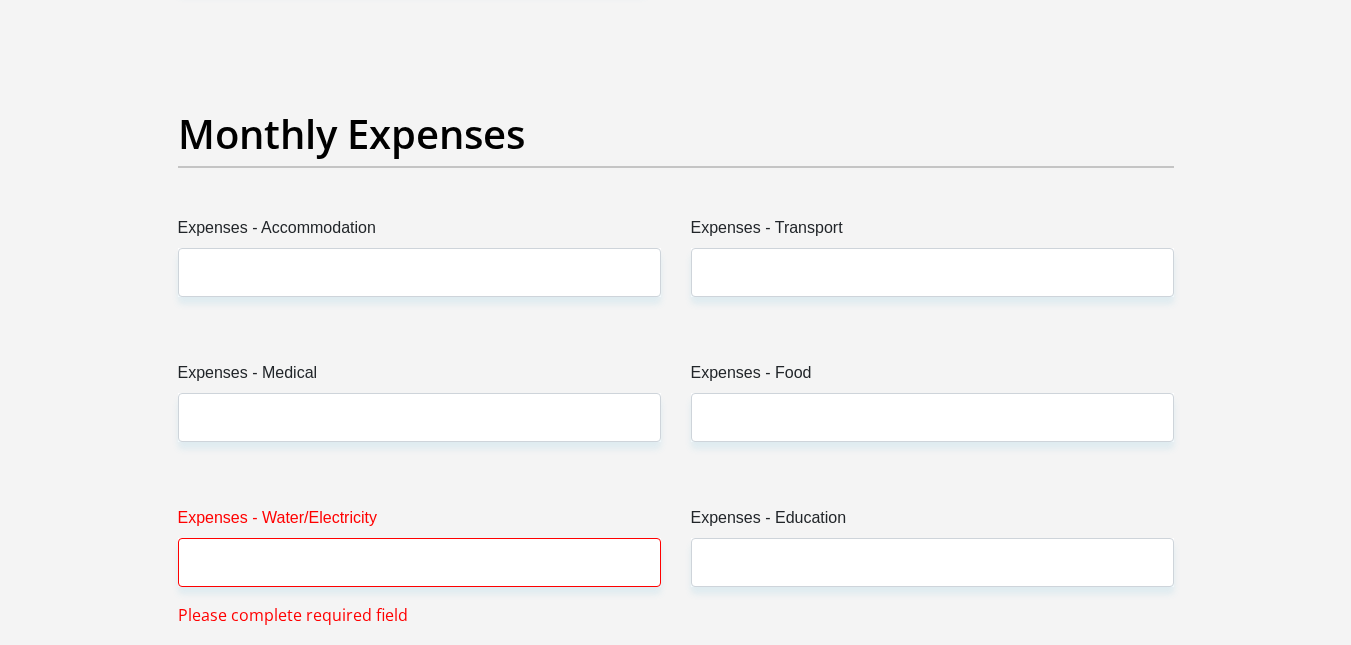 scroll, scrollTop: 2797, scrollLeft: 0, axis: vertical 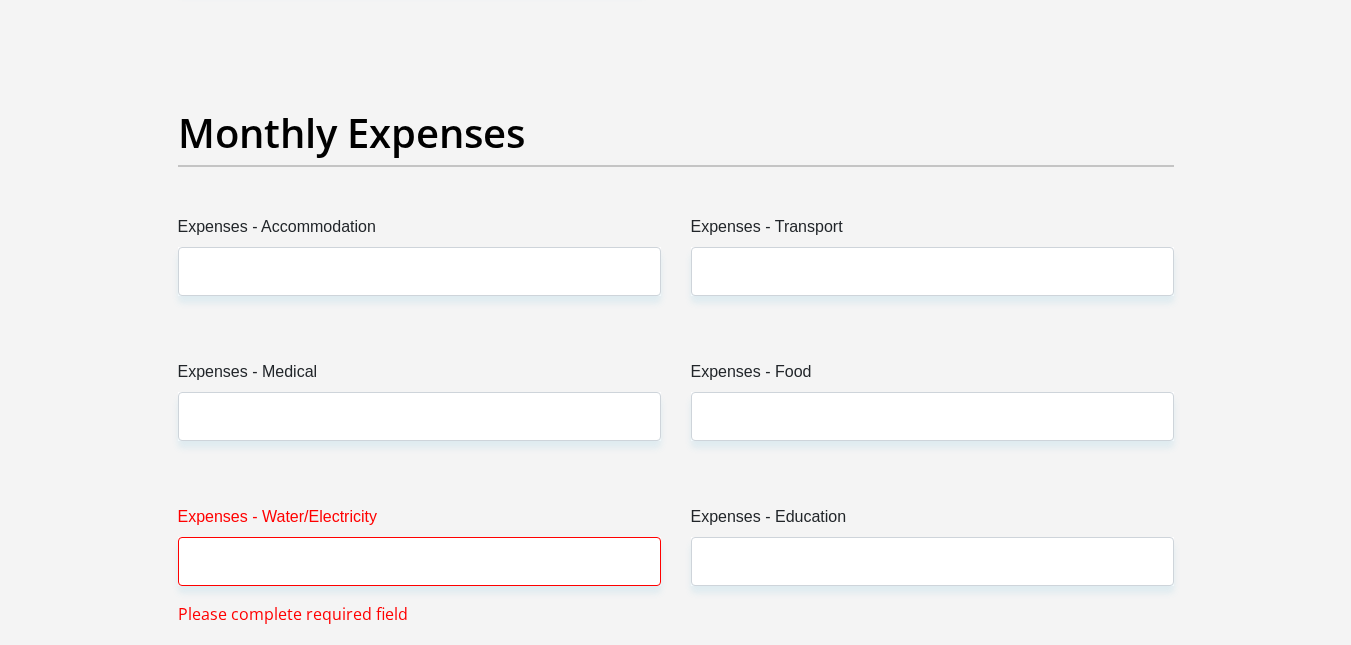 type on "9000" 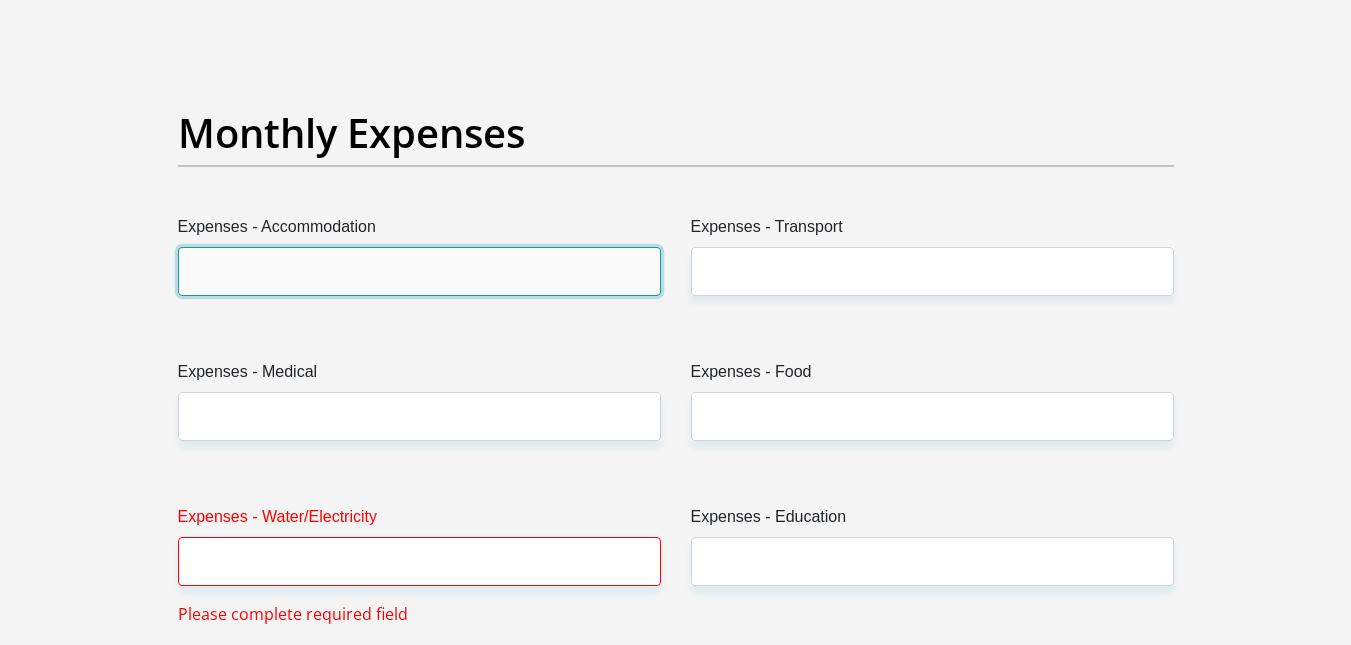 click on "Expenses - Accommodation" at bounding box center [419, 271] 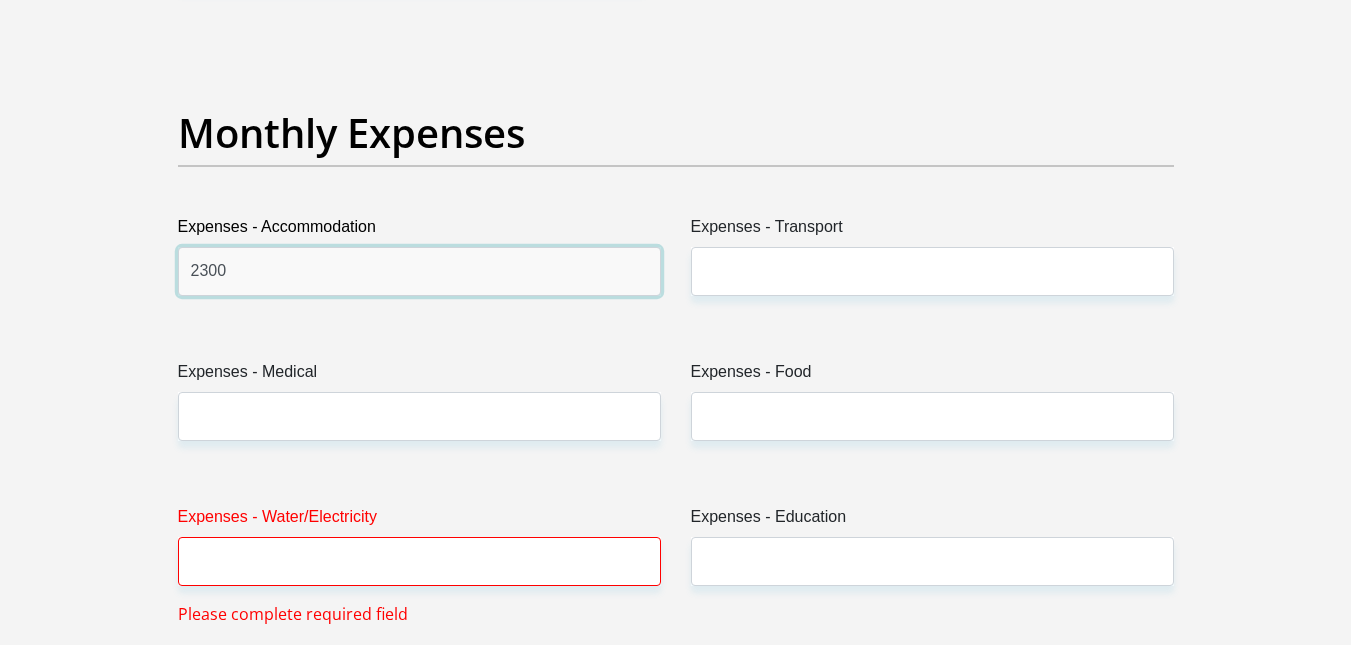 type on "2300" 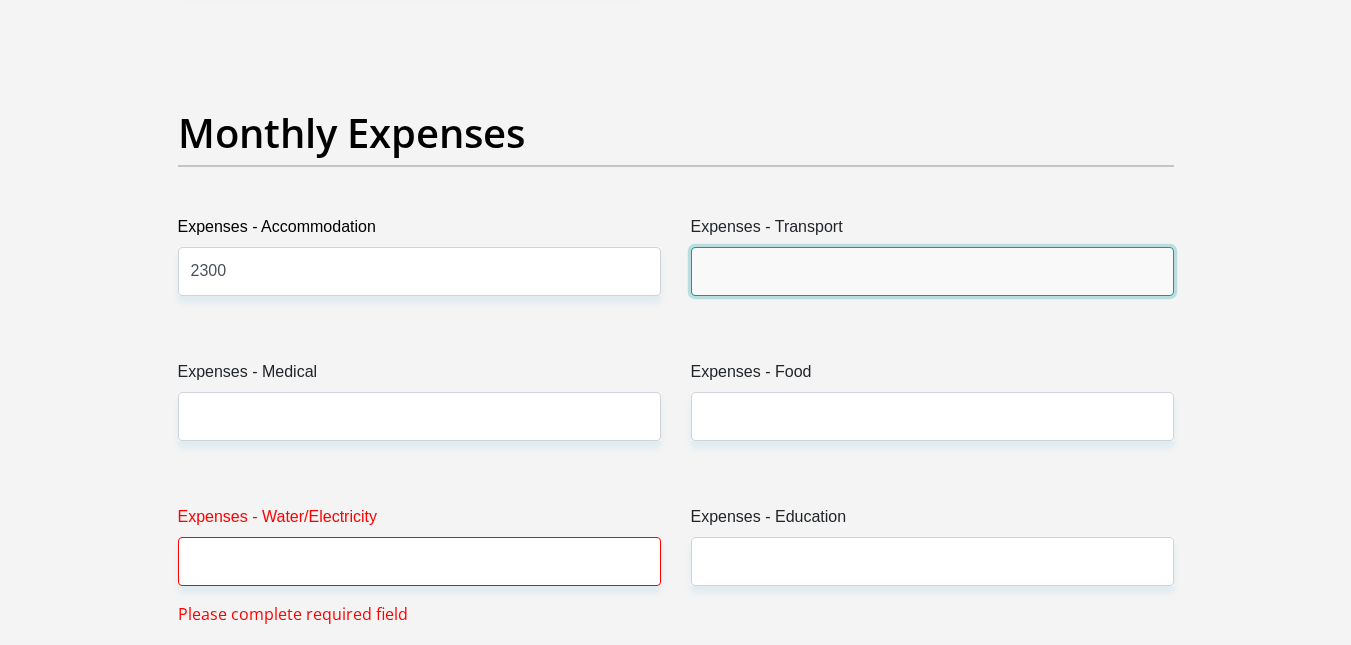 click on "Expenses - Transport" at bounding box center (932, 271) 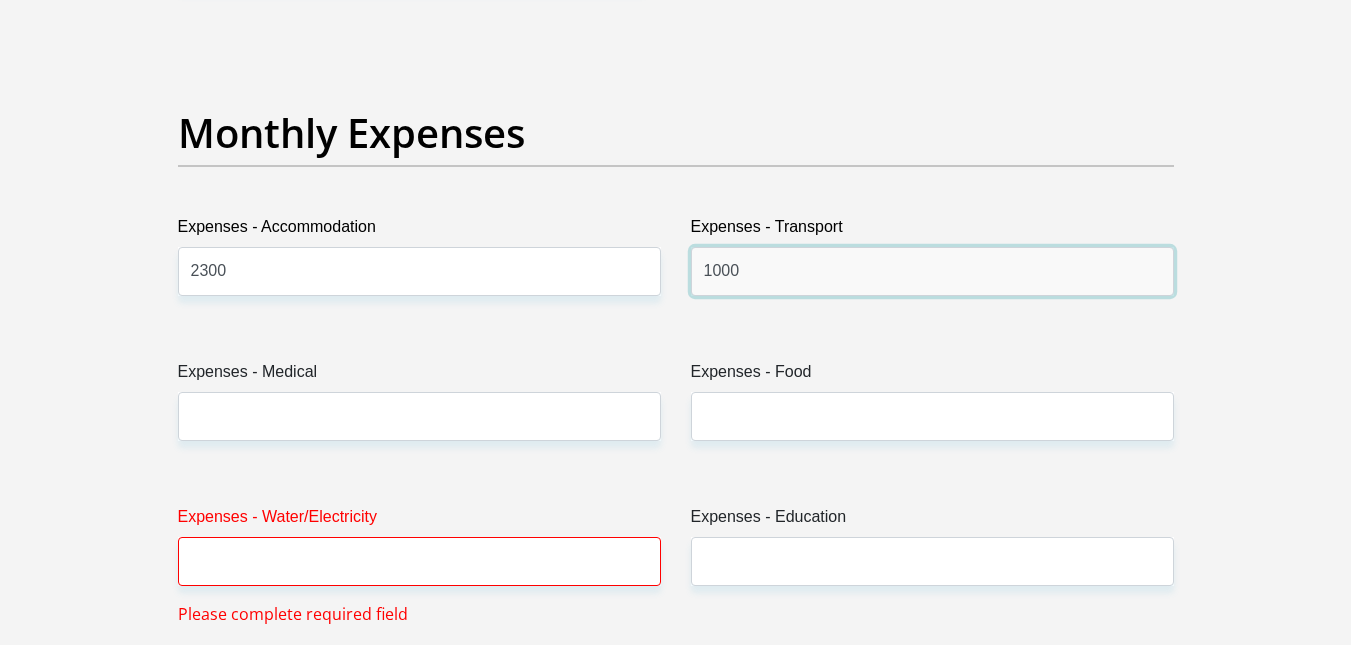 type on "1000" 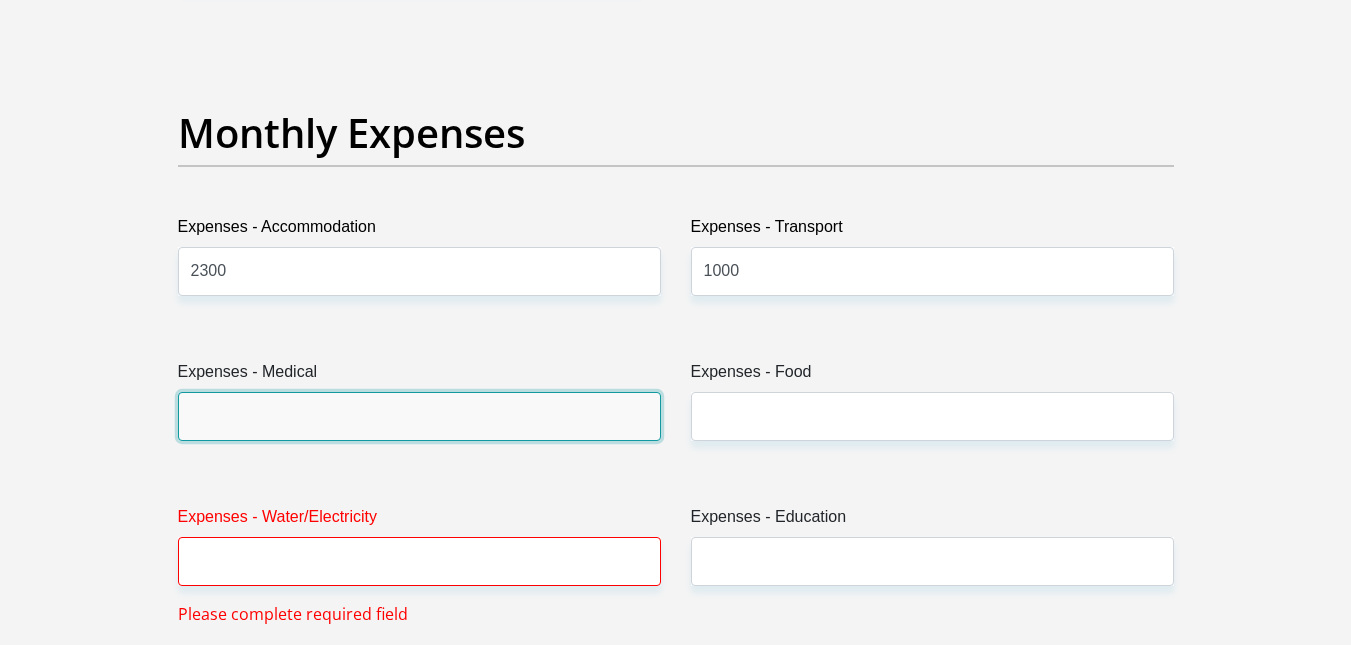 click on "Expenses - Medical" at bounding box center [419, 416] 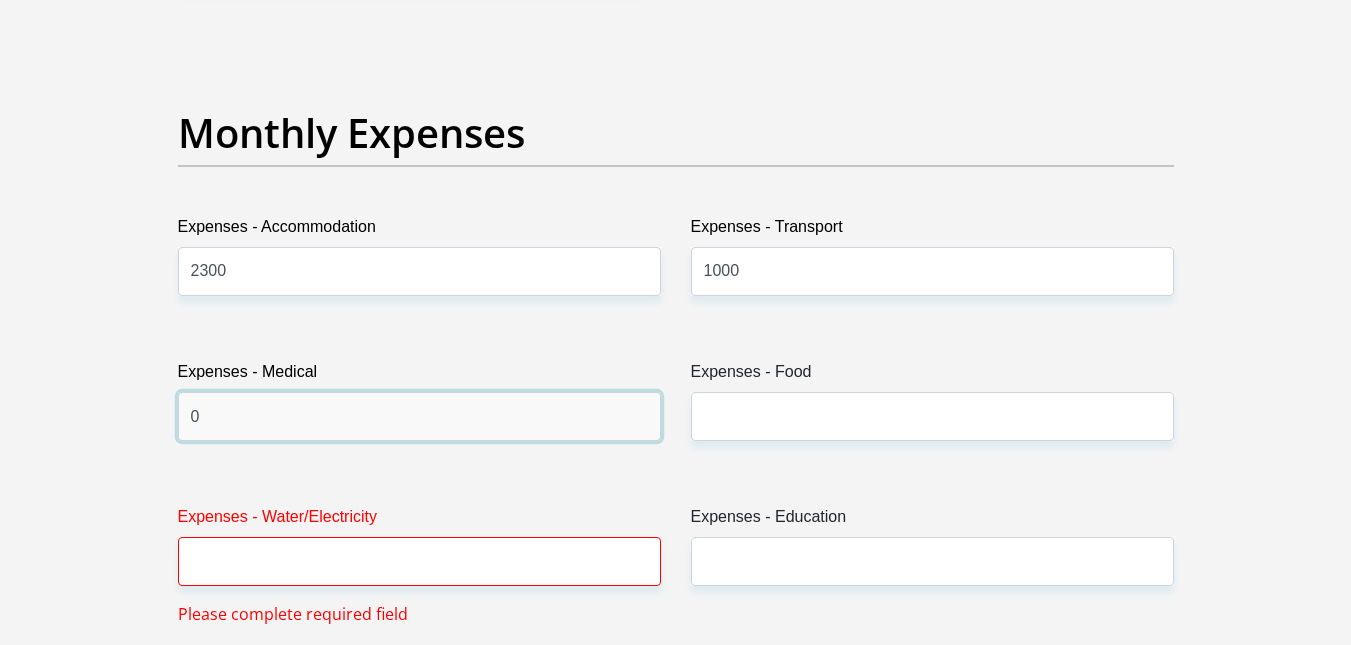 type on "0" 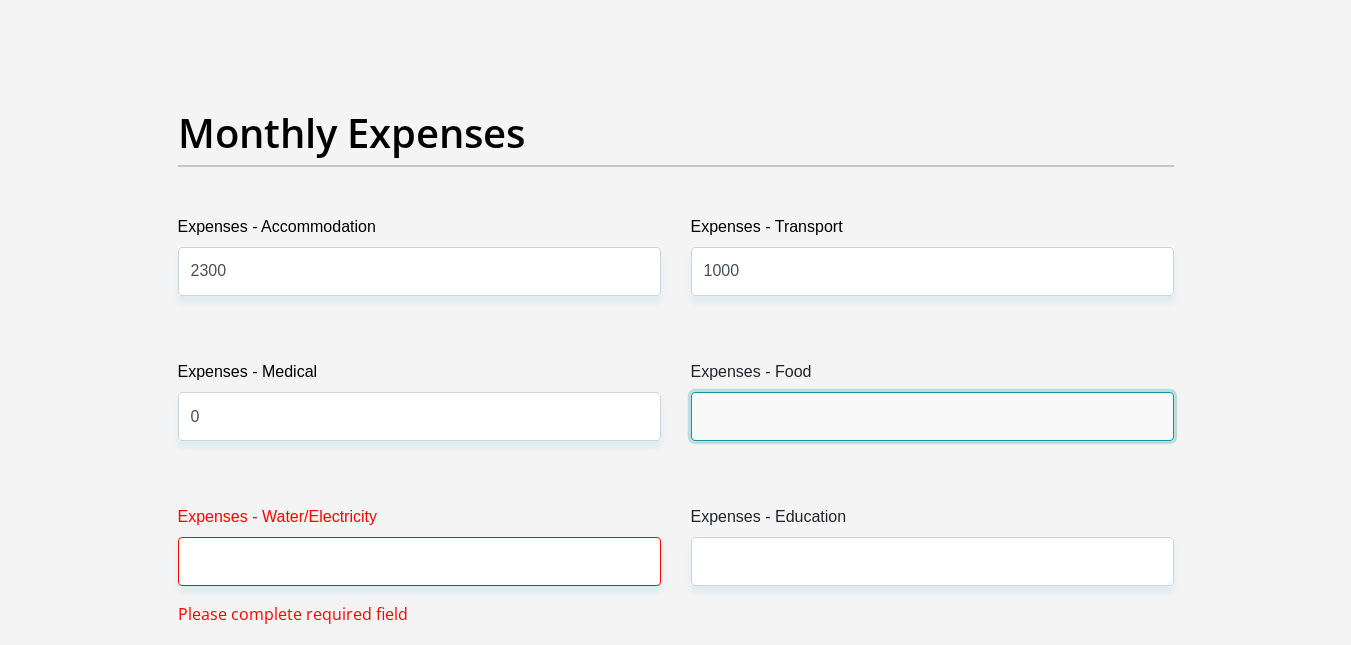 click on "Expenses - Food" at bounding box center (932, 416) 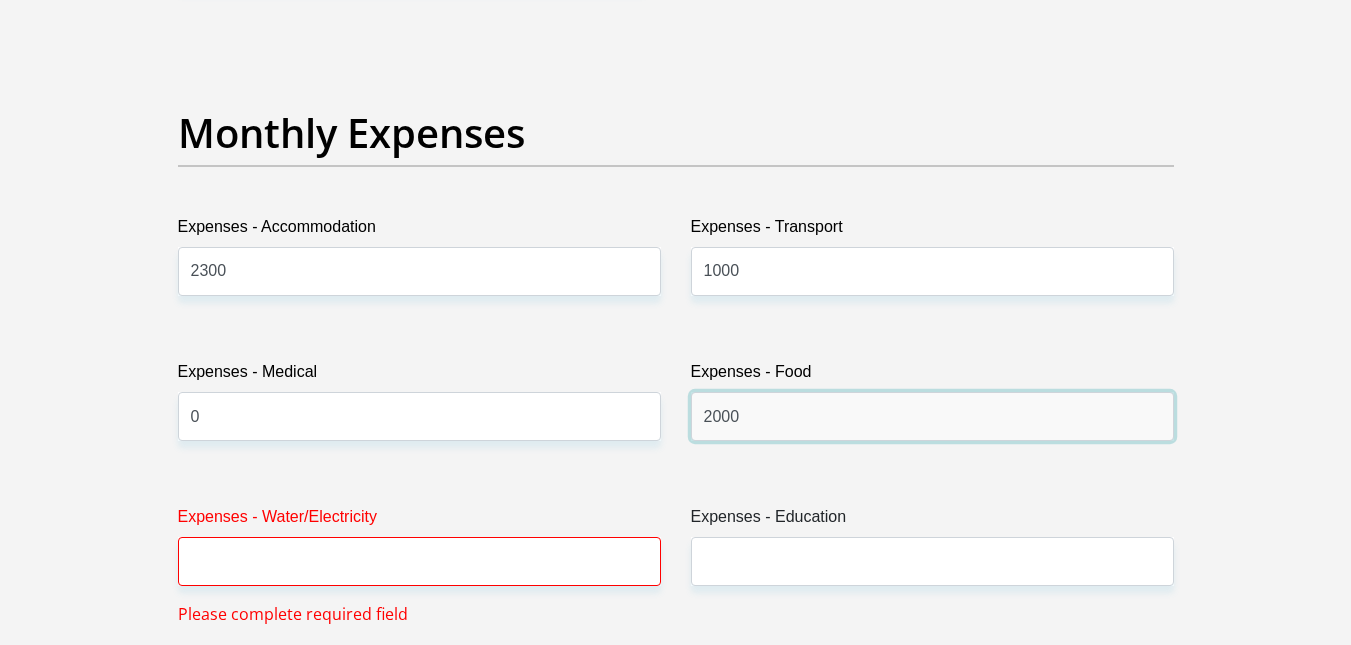 scroll, scrollTop: 3072, scrollLeft: 0, axis: vertical 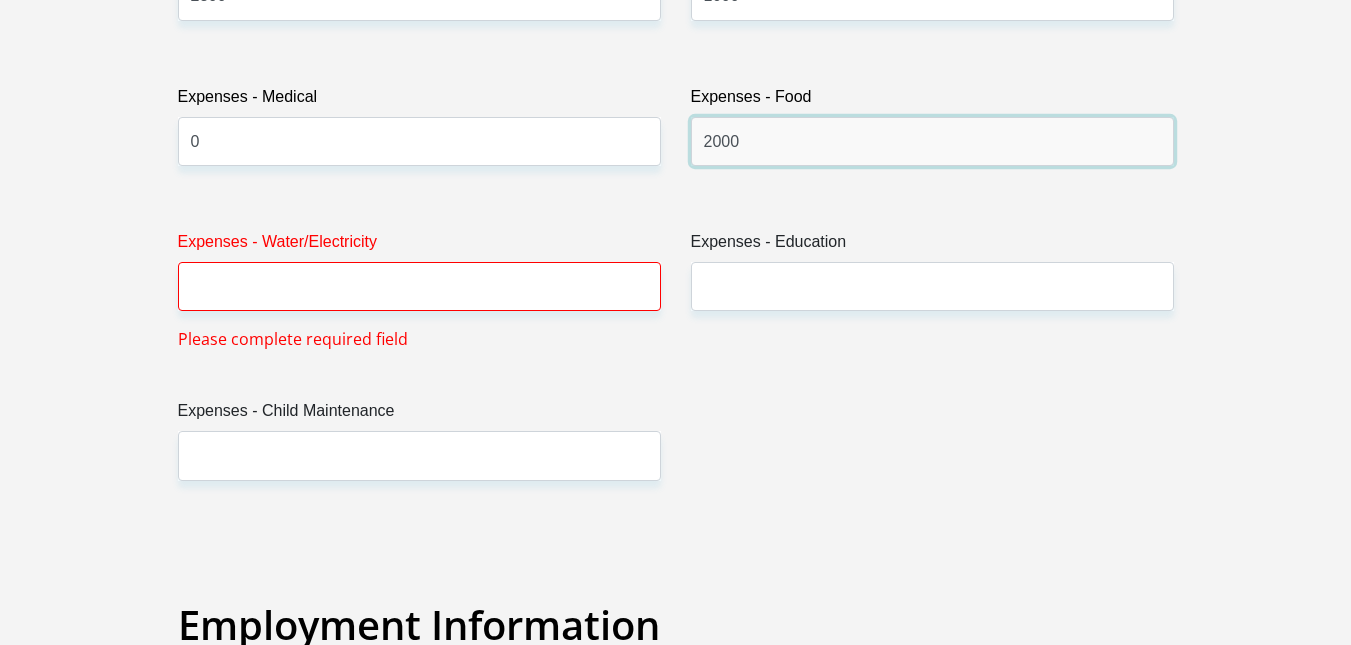 type on "2000" 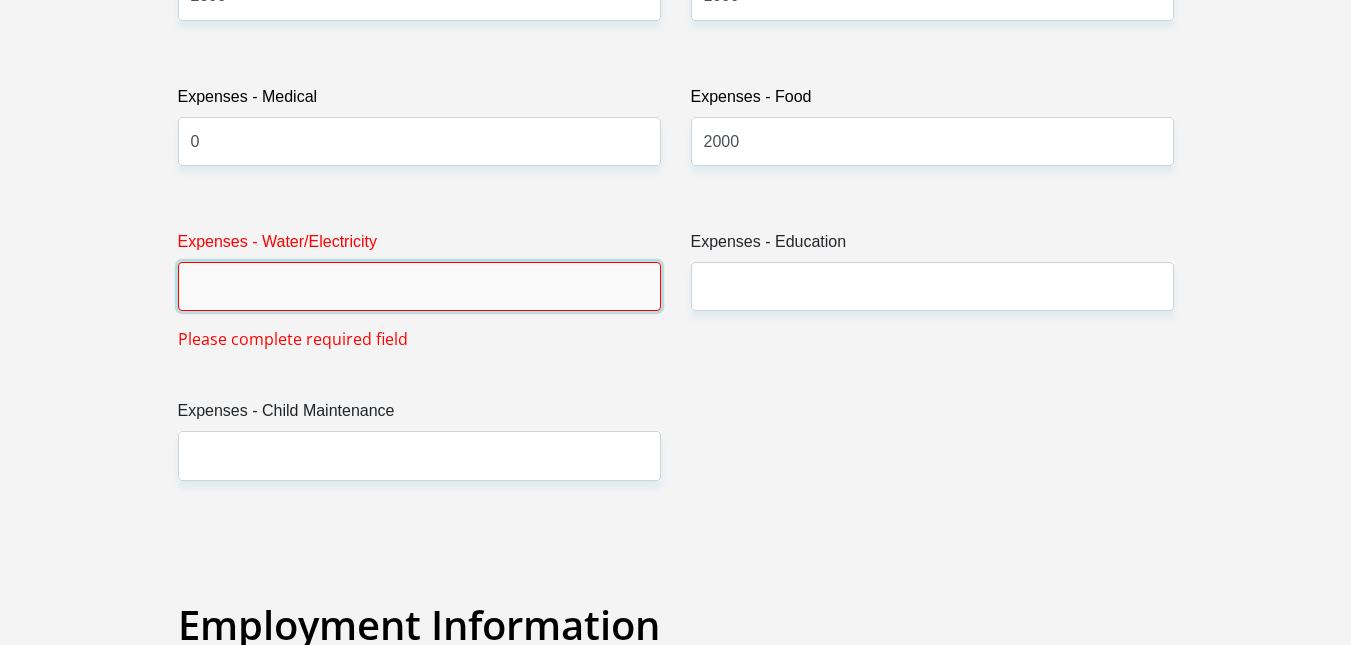 click on "Expenses - Water/Electricity" at bounding box center (419, 286) 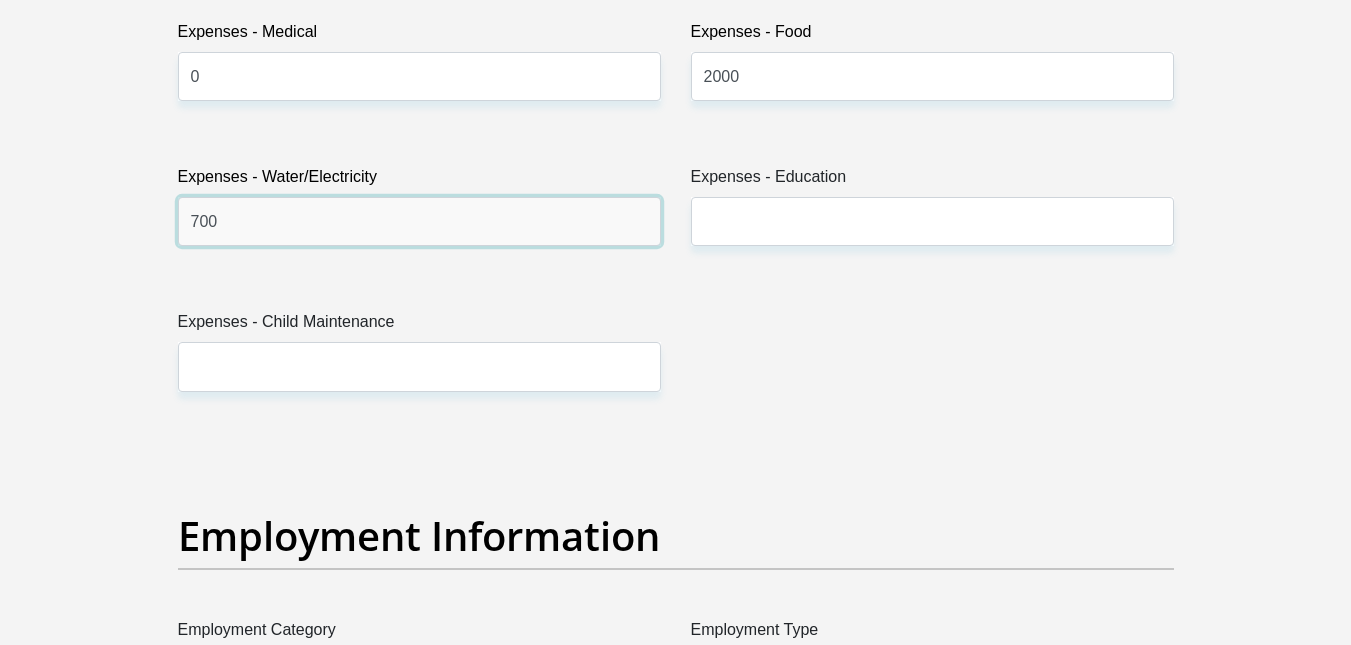 scroll, scrollTop: 3136, scrollLeft: 0, axis: vertical 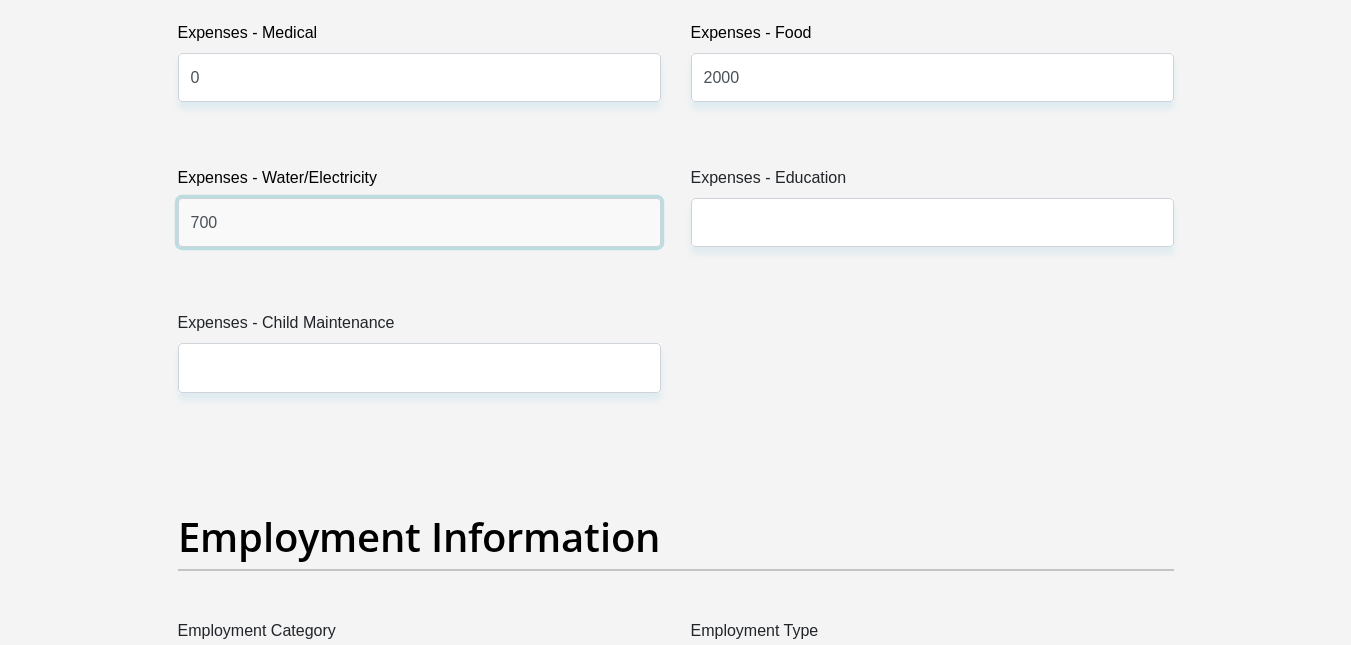 type on "700" 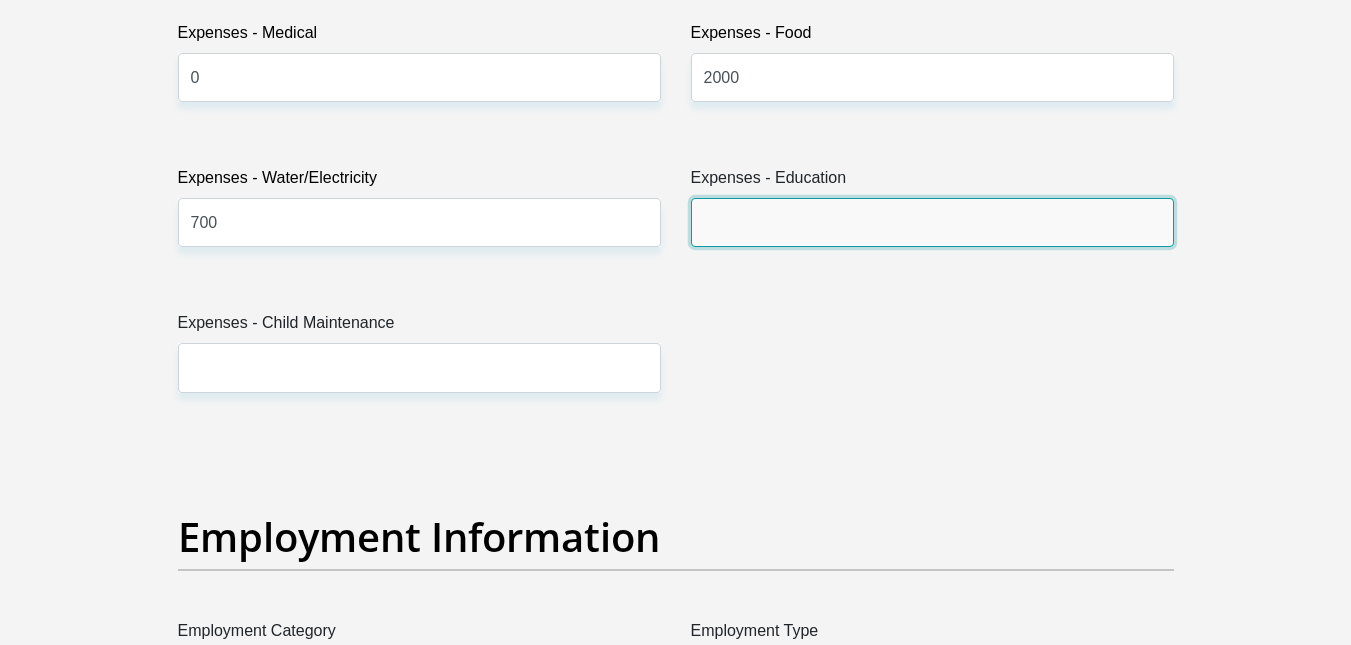 click on "Expenses - Education" at bounding box center [932, 222] 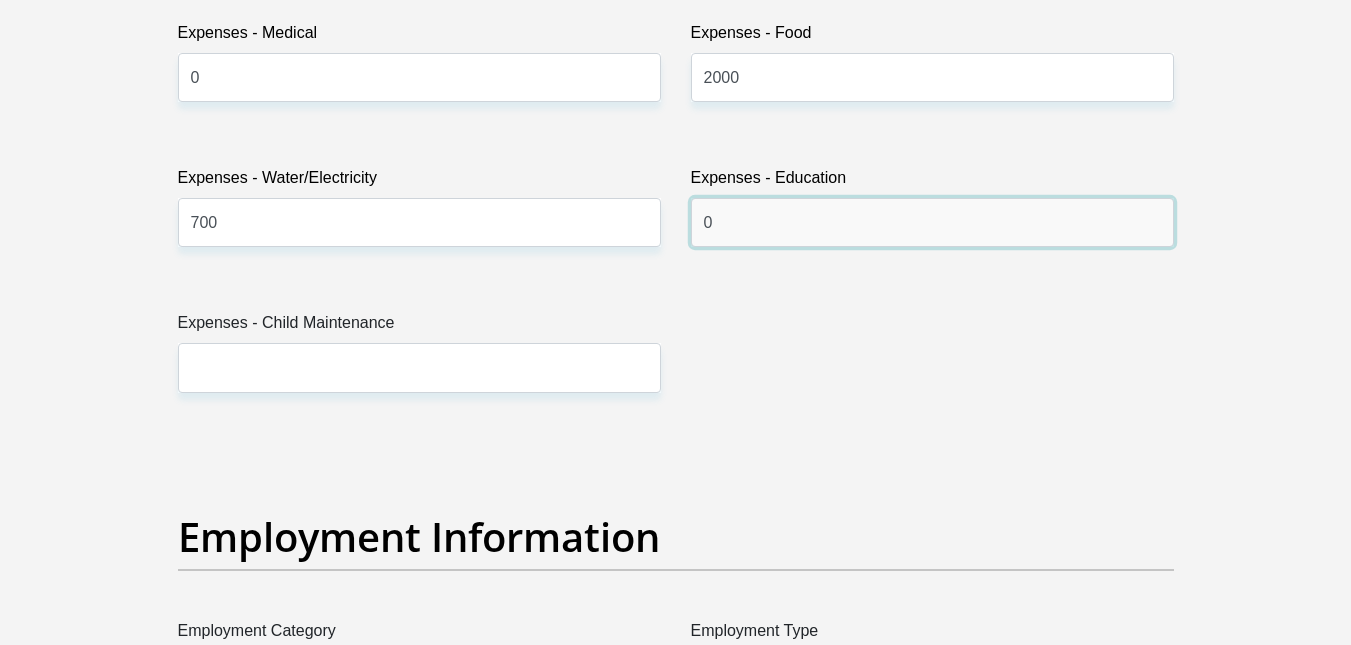 type on "0" 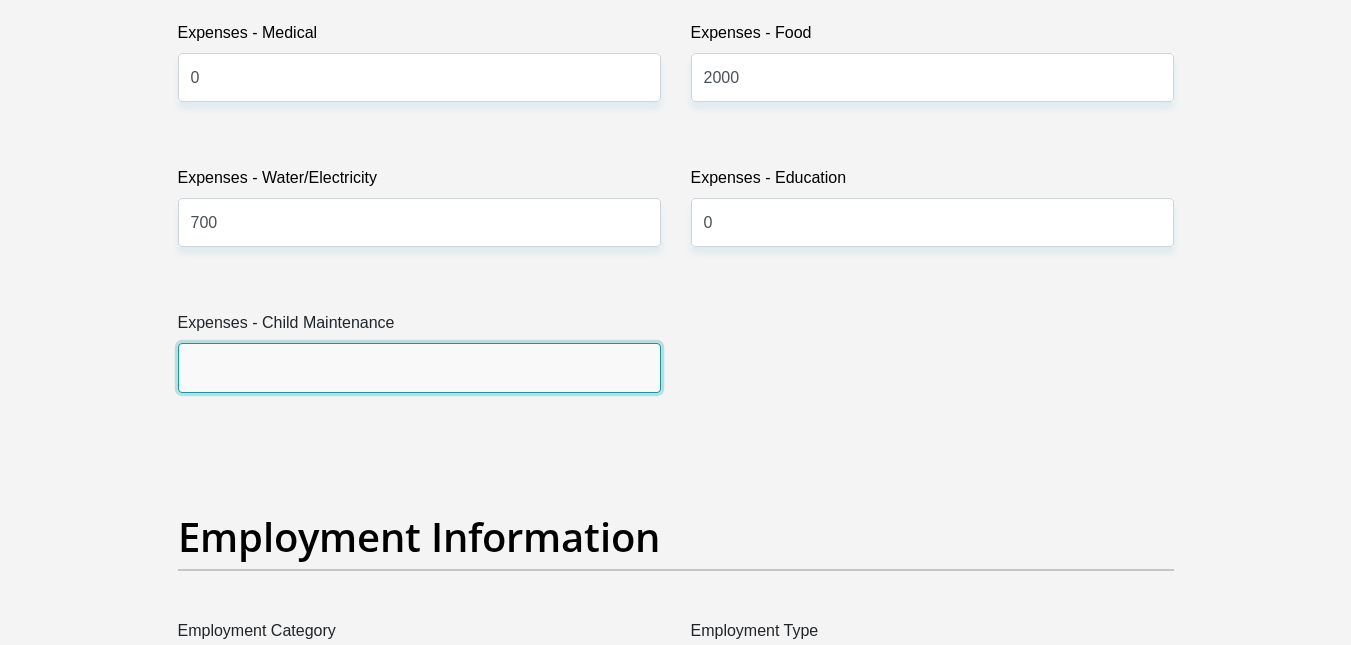 click on "Expenses - Child Maintenance" at bounding box center [419, 367] 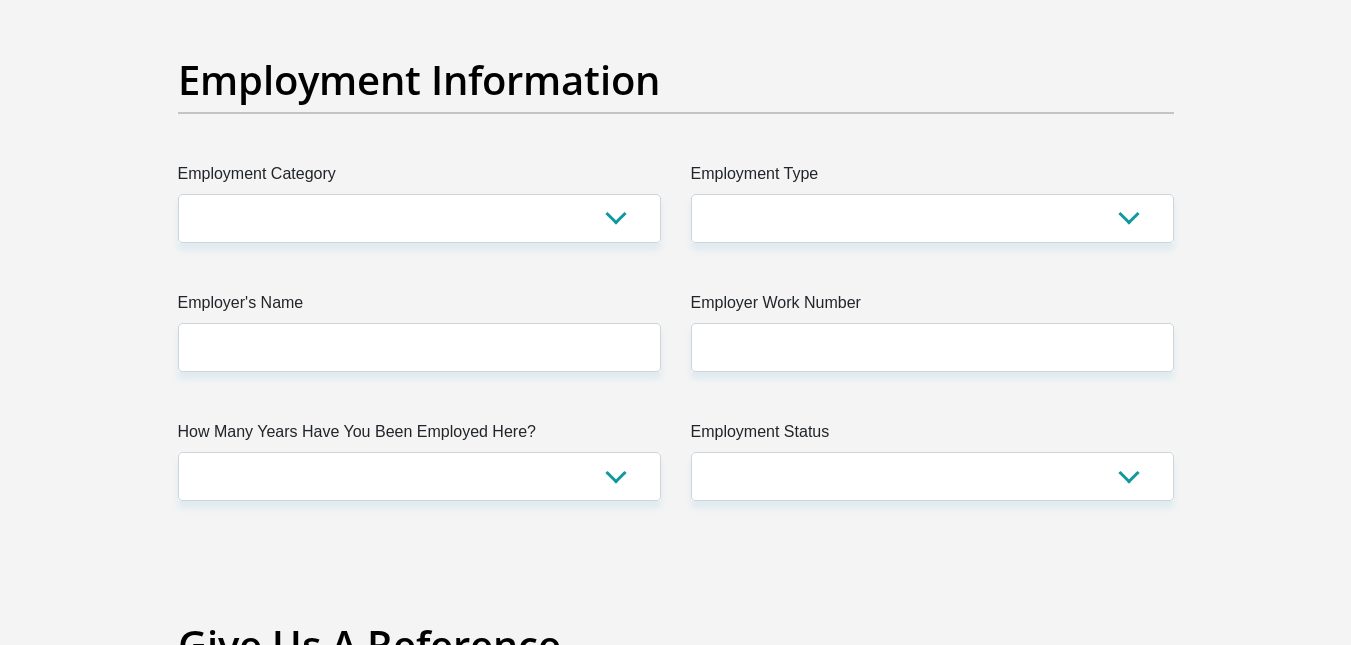 scroll, scrollTop: 3594, scrollLeft: 0, axis: vertical 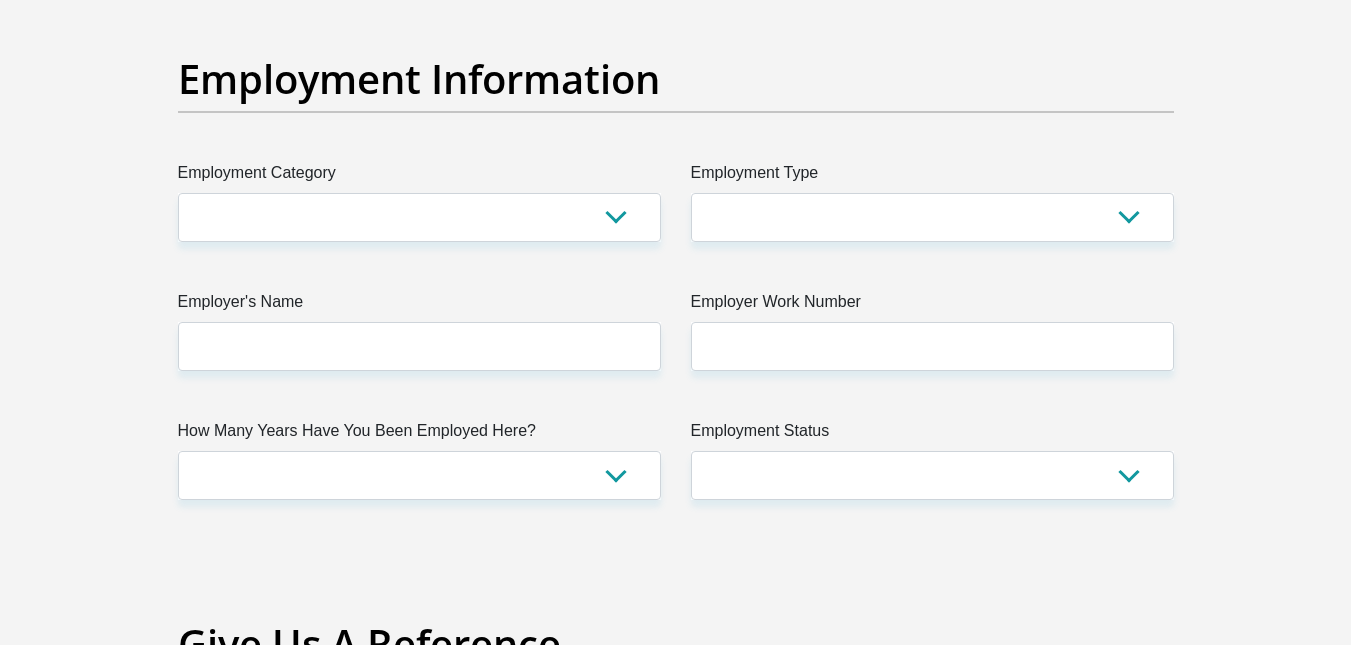type on "0" 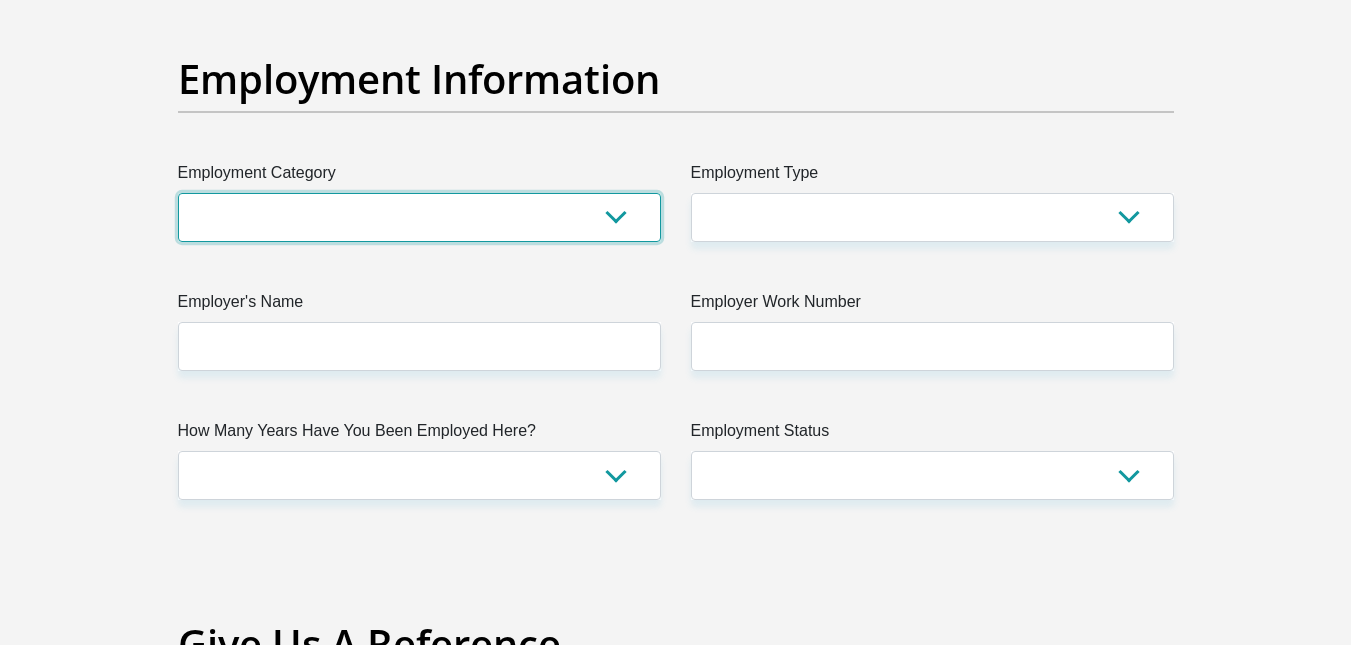 click on "AGRICULTURE
ALCOHOL & TOBACCO
CONSTRUCTION MATERIALS
METALLURGY
EQUIPMENT FOR RENEWABLE ENERGY
SPECIALIZED CONTRACTORS
CAR
GAMING (INCL. INTERNET
OTHER WHOLESALE
UNLICENSED PHARMACEUTICALS
CURRENCY EXCHANGE HOUSES
OTHER FINANCIAL INSTITUTIONS & INSURANCE
REAL ESTATE AGENTS
OIL & GAS
OTHER MATERIALS (E.G. IRON ORE)
PRECIOUS STONES & PRECIOUS METALS
POLITICAL ORGANIZATIONS
RELIGIOUS ORGANIZATIONS(NOT SECTS)
ACTI. HAVING BUSINESS DEAL WITH PUBLIC ADMINISTRATION
LAUNDROMATS" at bounding box center [419, 217] 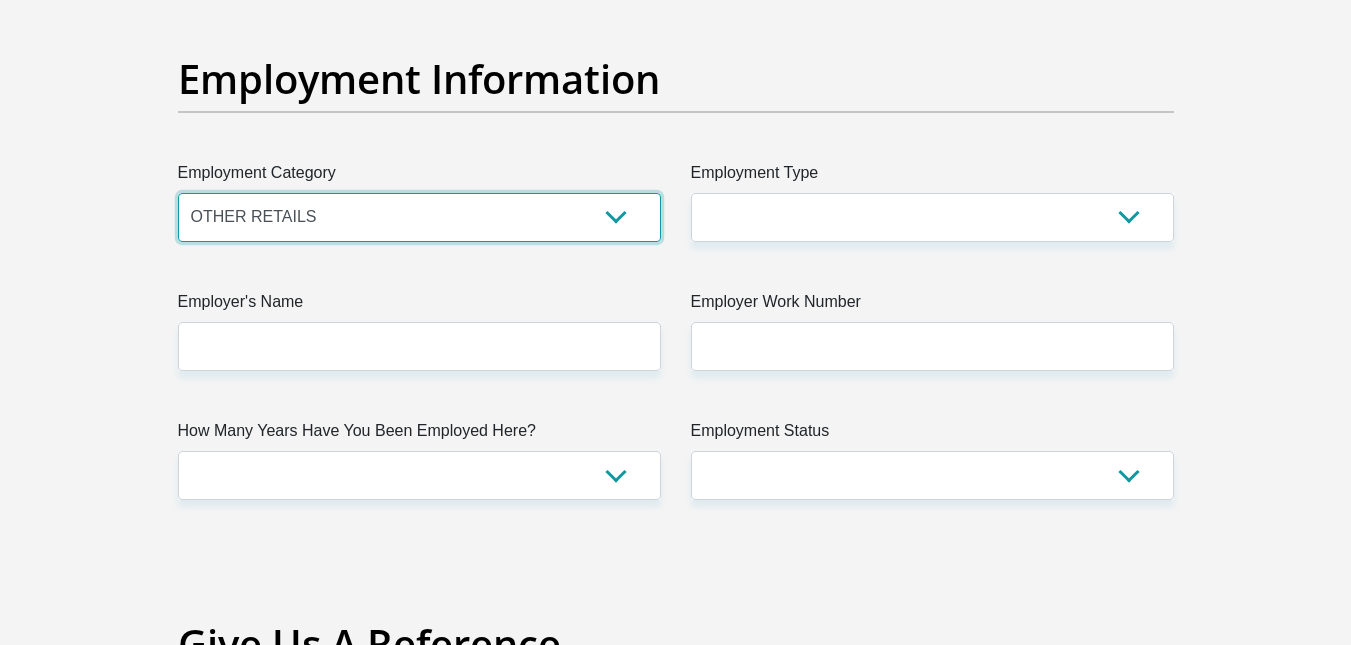 click on "AGRICULTURE
ALCOHOL & TOBACCO
CONSTRUCTION MATERIALS
METALLURGY
EQUIPMENT FOR RENEWABLE ENERGY
SPECIALIZED CONTRACTORS
CAR
GAMING (INCL. INTERNET
OTHER WHOLESALE
UNLICENSED PHARMACEUTICALS
CURRENCY EXCHANGE HOUSES
OTHER FINANCIAL INSTITUTIONS & INSURANCE
REAL ESTATE AGENTS
OIL & GAS
OTHER MATERIALS (E.G. IRON ORE)
PRECIOUS STONES & PRECIOUS METALS
POLITICAL ORGANIZATIONS
RELIGIOUS ORGANIZATIONS(NOT SECTS)
ACTI. HAVING BUSINESS DEAL WITH PUBLIC ADMINISTRATION
LAUNDROMATS" at bounding box center (419, 217) 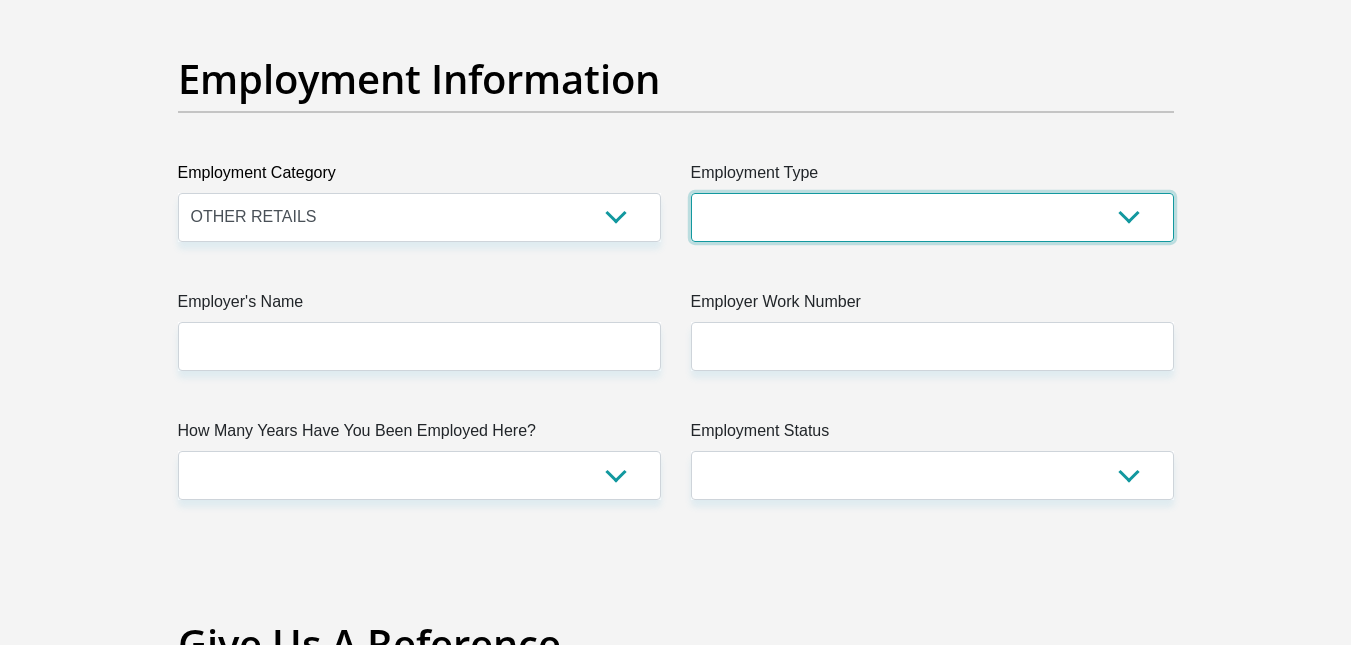 click on "College/Lecturer
Craft Seller
Creative
Driver
Executive
Farmer
Forces - Non Commissioned
Forces - Officer
Hawker
Housewife
Labourer
Licenced Professional
Manager
Miner
Non Licenced Professional
Office Staff/Clerk
Outside Worker
Pensioner
Permanent Teacher
Production/Manufacturing
Sales
Self-Employed
Semi-Professional Worker
Service Industry  Social Worker  Student" at bounding box center [932, 217] 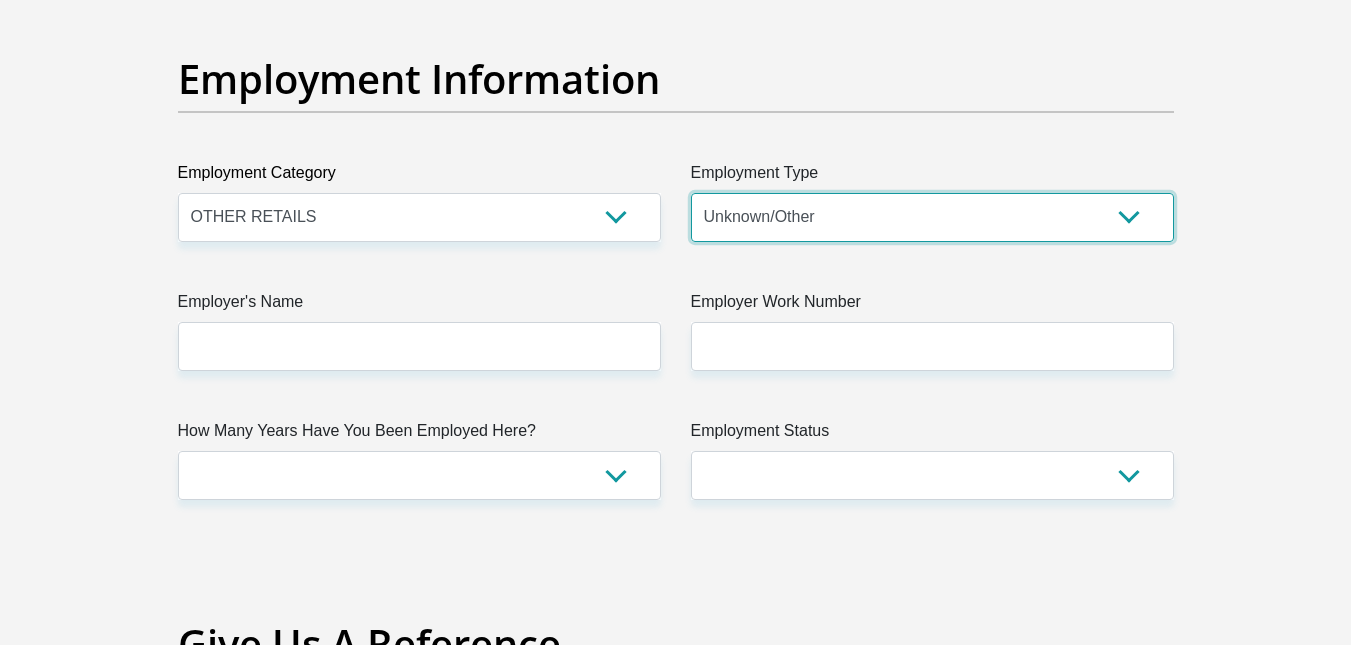 click on "College/Lecturer
Craft Seller
Creative
Driver
Executive
Farmer
Forces - Non Commissioned
Forces - Officer
Hawker
Housewife
Labourer
Licenced Professional
Manager
Miner
Non Licenced Professional
Office Staff/Clerk
Outside Worker
Pensioner
Permanent Teacher
Production/Manufacturing
Sales
Self-Employed
Semi-Professional Worker
Service Industry  Social Worker  Student" at bounding box center [932, 217] 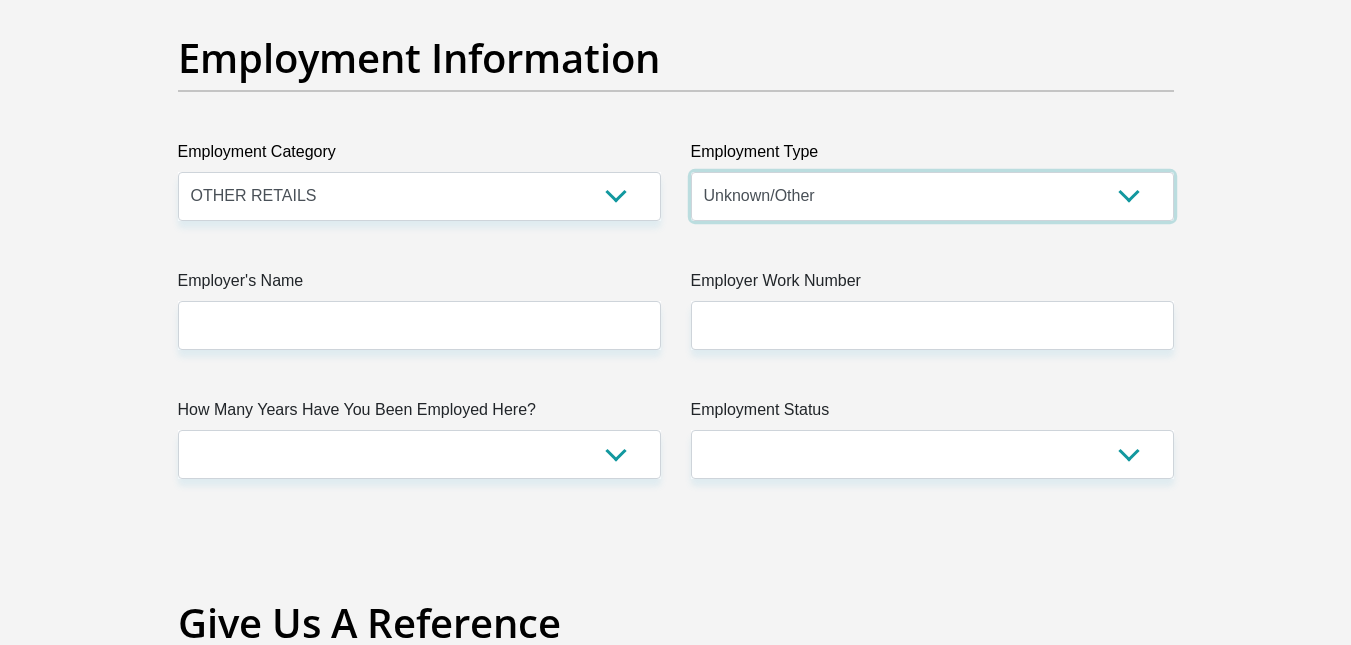 scroll, scrollTop: 3614, scrollLeft: 0, axis: vertical 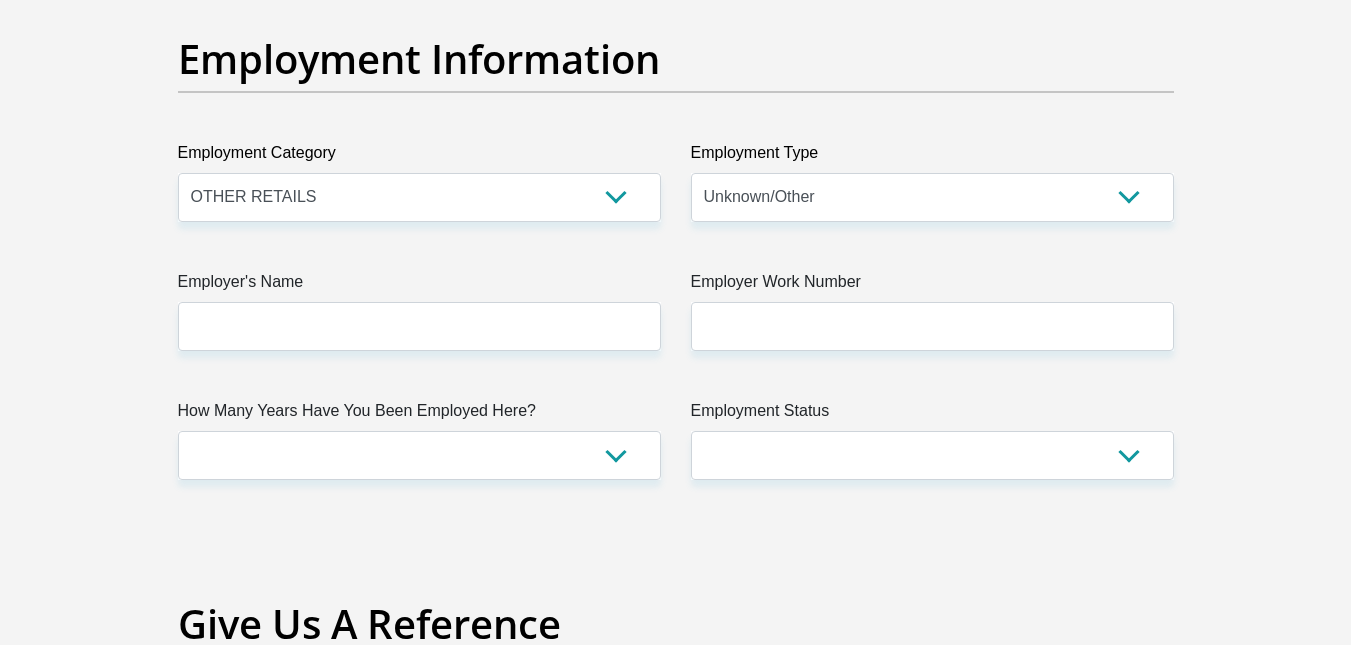 click on "Title
Mr
Ms
Mrs
Dr
Other
First Name
Philasande
Surname
Jako
ID Number
0210080924082
Please input valid ID number
Race
Black
Coloured
Indian
White
Other
Contact Number
0660502961
Please input valid contact number
Nationality
South Africa
Afghanistan
Aland Islands  Albania  Algeria" at bounding box center (676, -47) 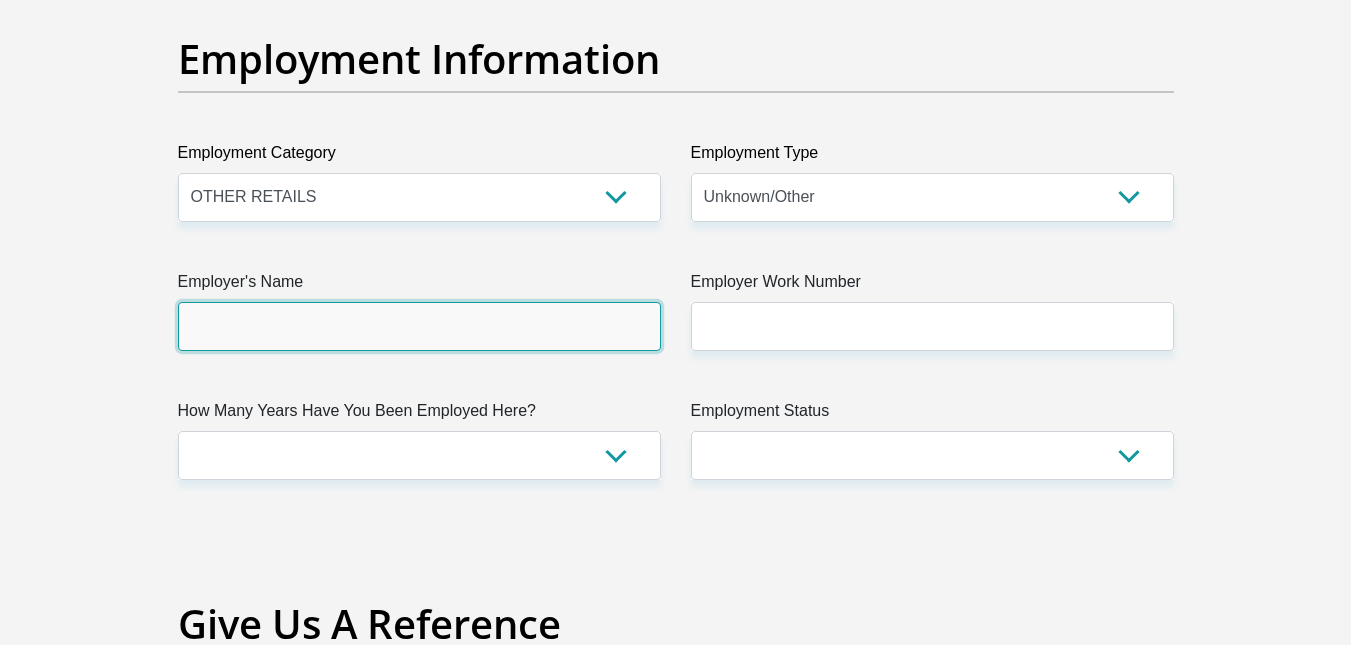 click on "Employer's Name" at bounding box center [419, 326] 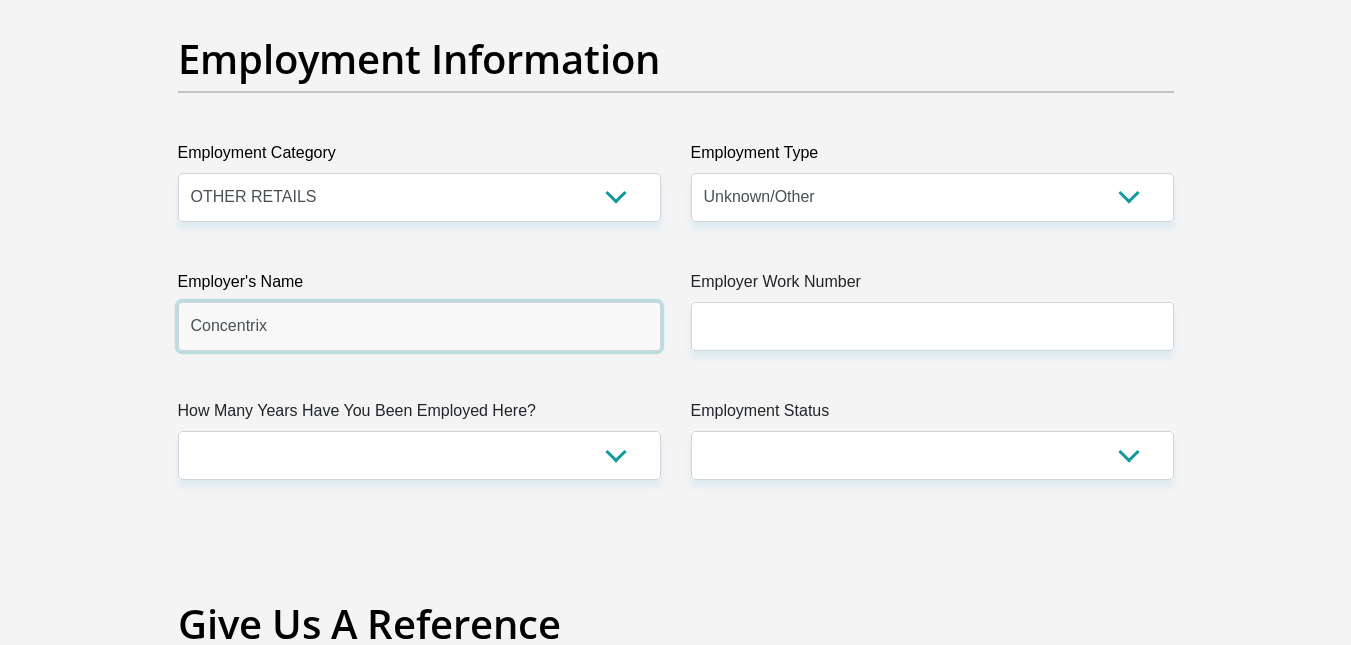 type on "Concentrix" 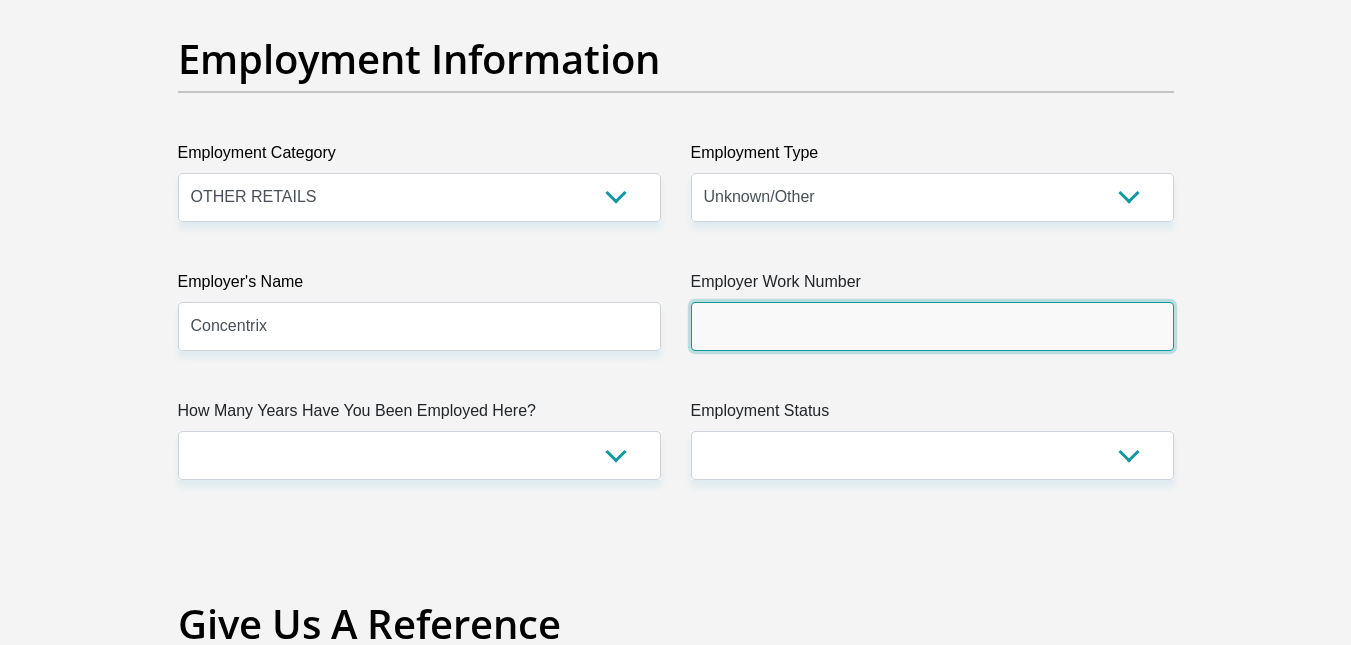 click on "Employer Work Number" at bounding box center (932, 326) 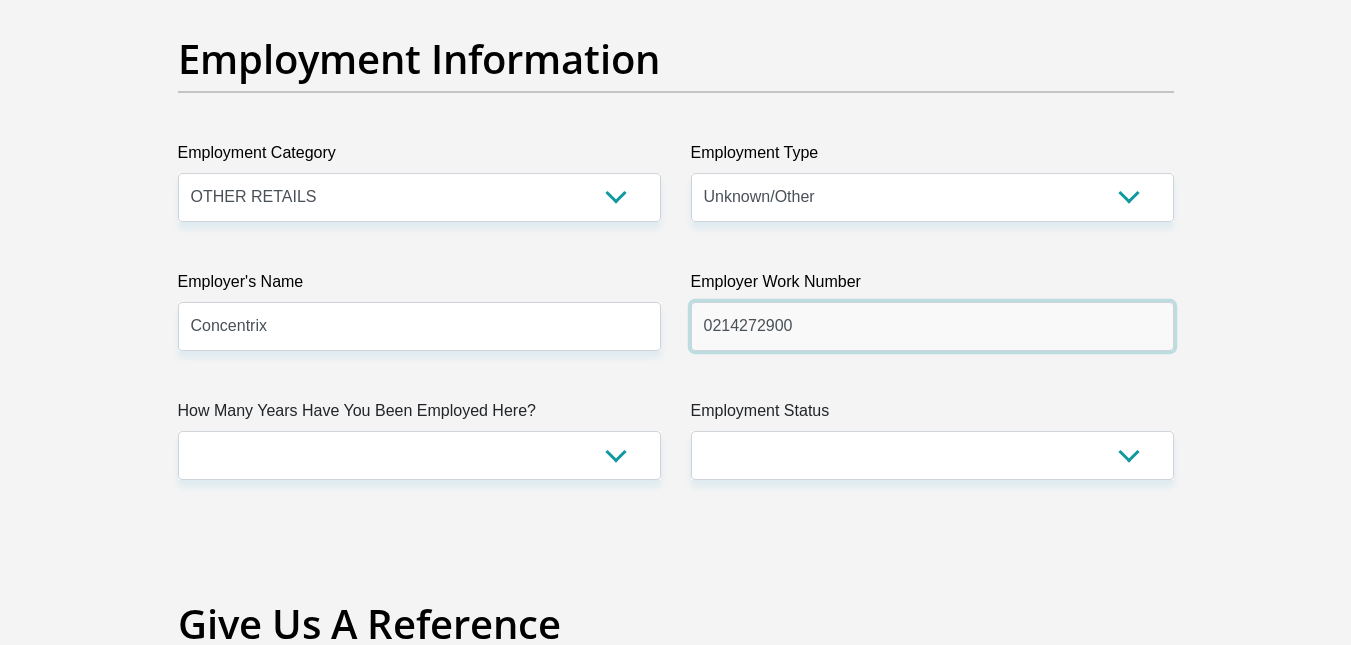 type on "0214272900" 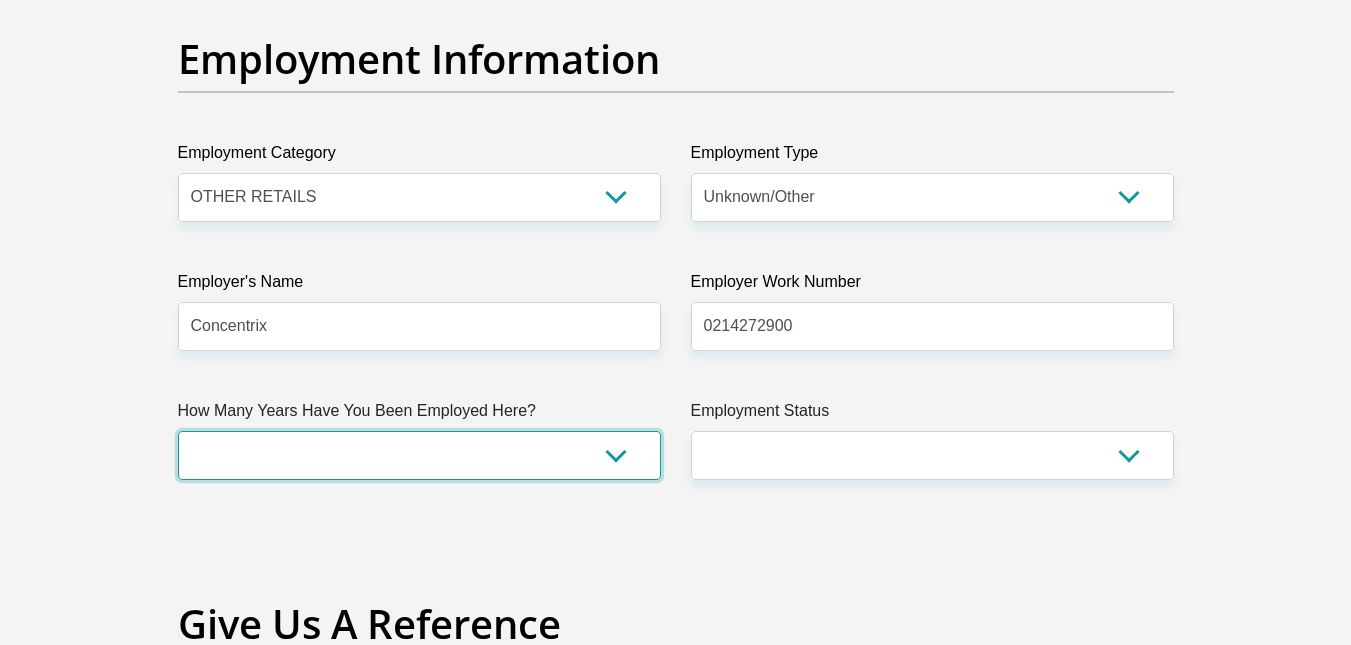 click on "less than 1 year
1-3 years
3-5 years
5+ years" at bounding box center [419, 455] 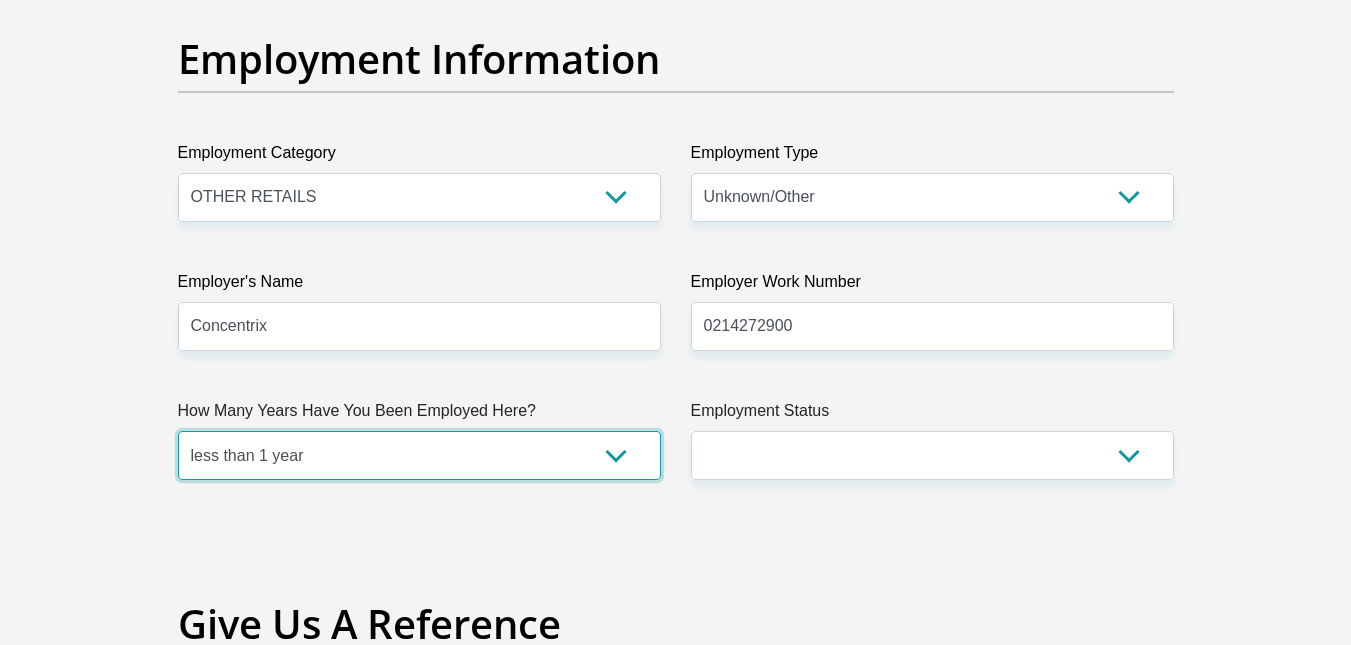 click on "less than 1 year
1-3 years
3-5 years
5+ years" at bounding box center (419, 455) 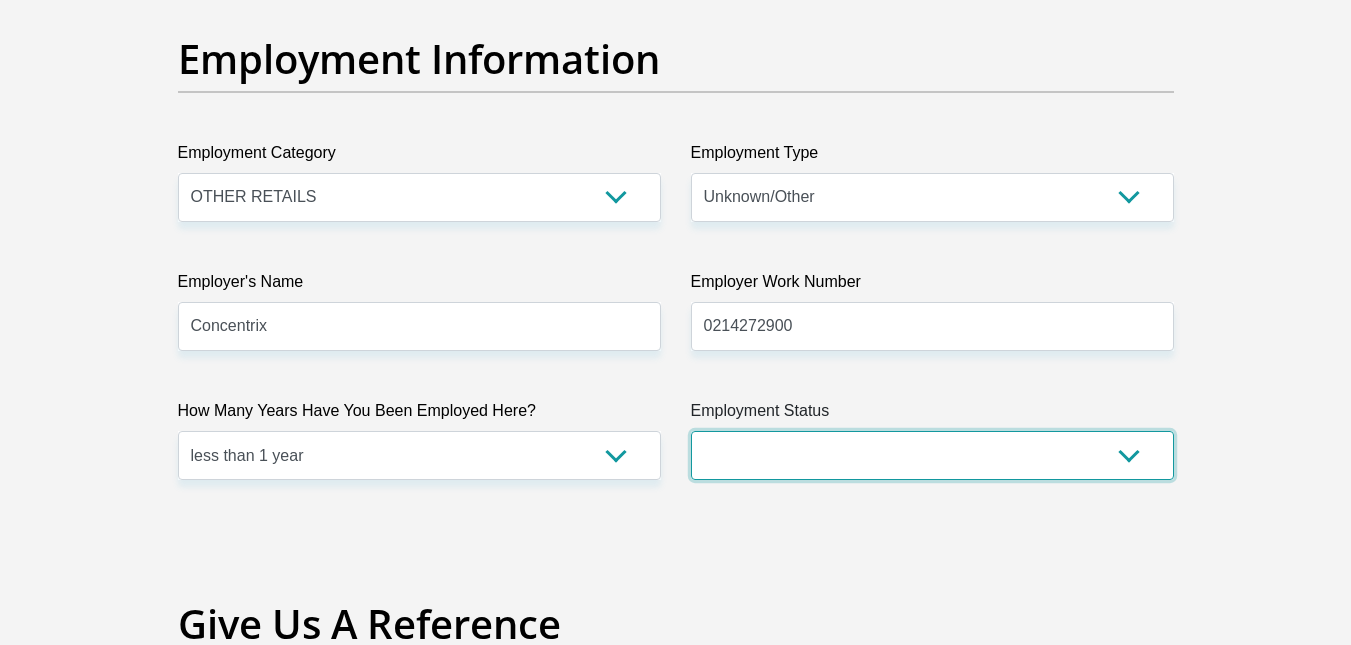 click on "Permanent/Full-time
Part-time/Casual
Contract Worker
Self-Employed
Housewife
Retired
Student
Medically Boarded
Disability
Unemployed" at bounding box center (932, 455) 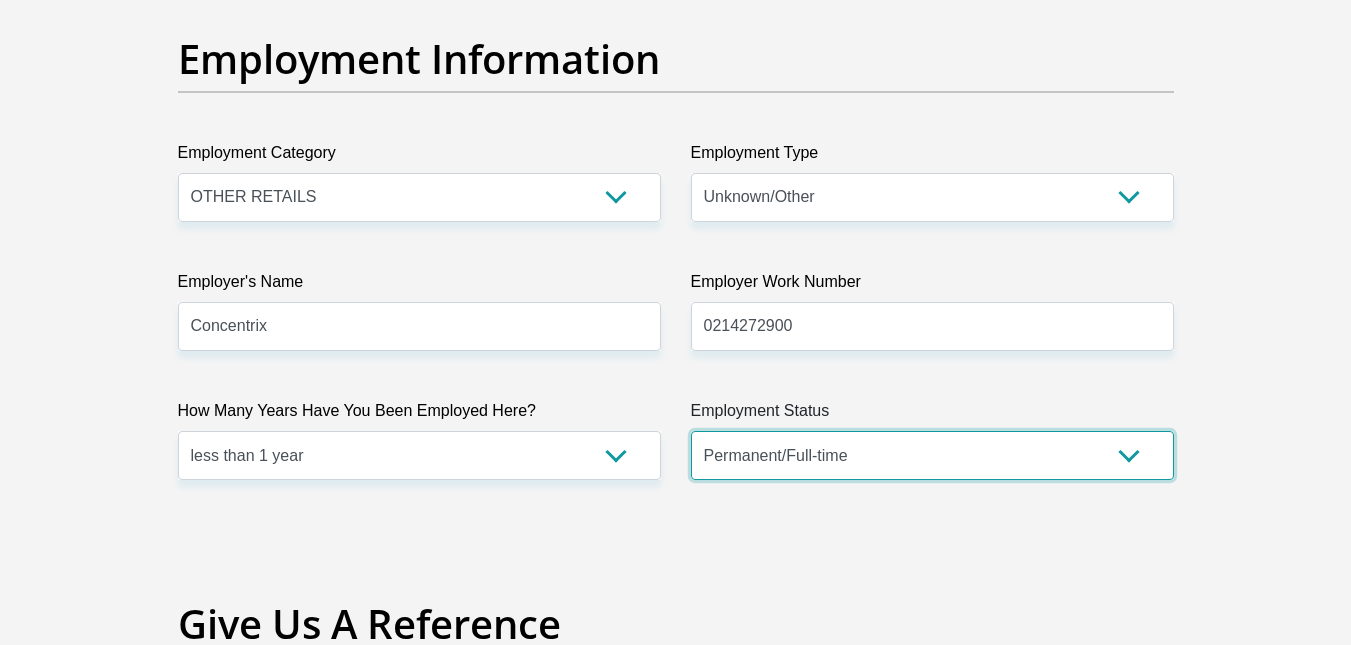 click on "Permanent/Full-time
Part-time/Casual
Contract Worker
Self-Employed
Housewife
Retired
Student
Medically Boarded
Disability
Unemployed" at bounding box center [932, 455] 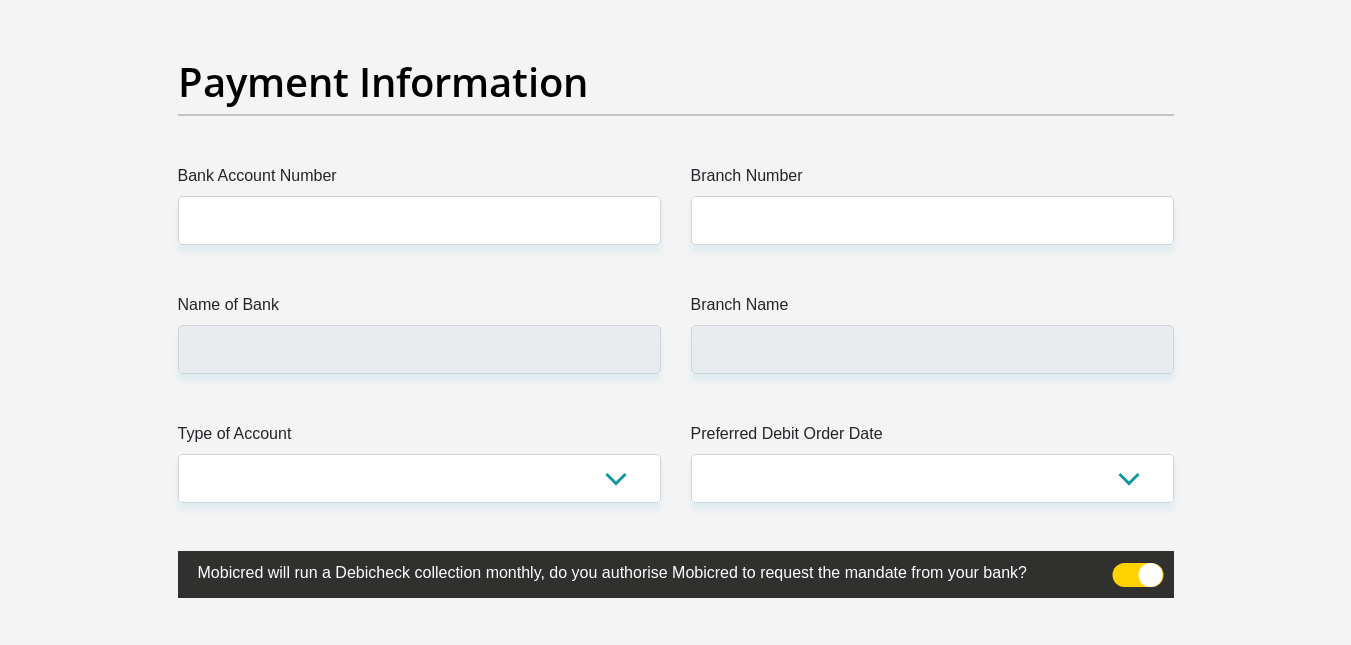 scroll, scrollTop: 4618, scrollLeft: 0, axis: vertical 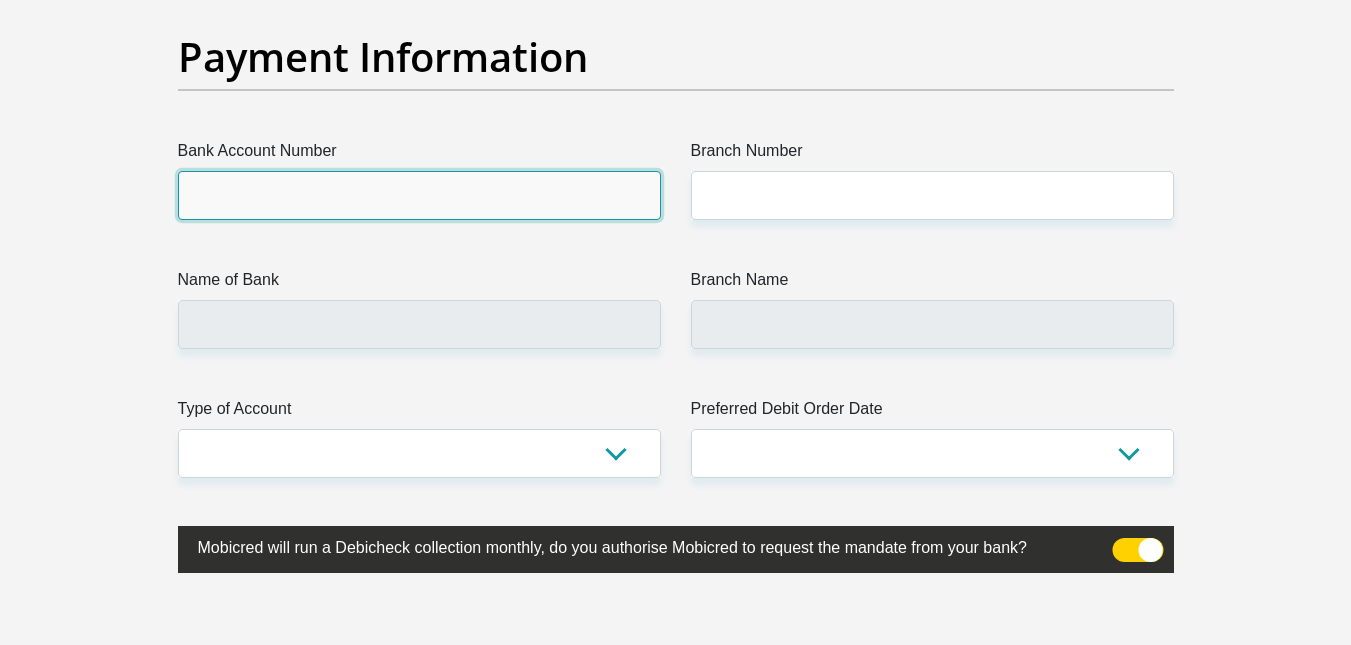 click on "Bank Account Number" at bounding box center (419, 195) 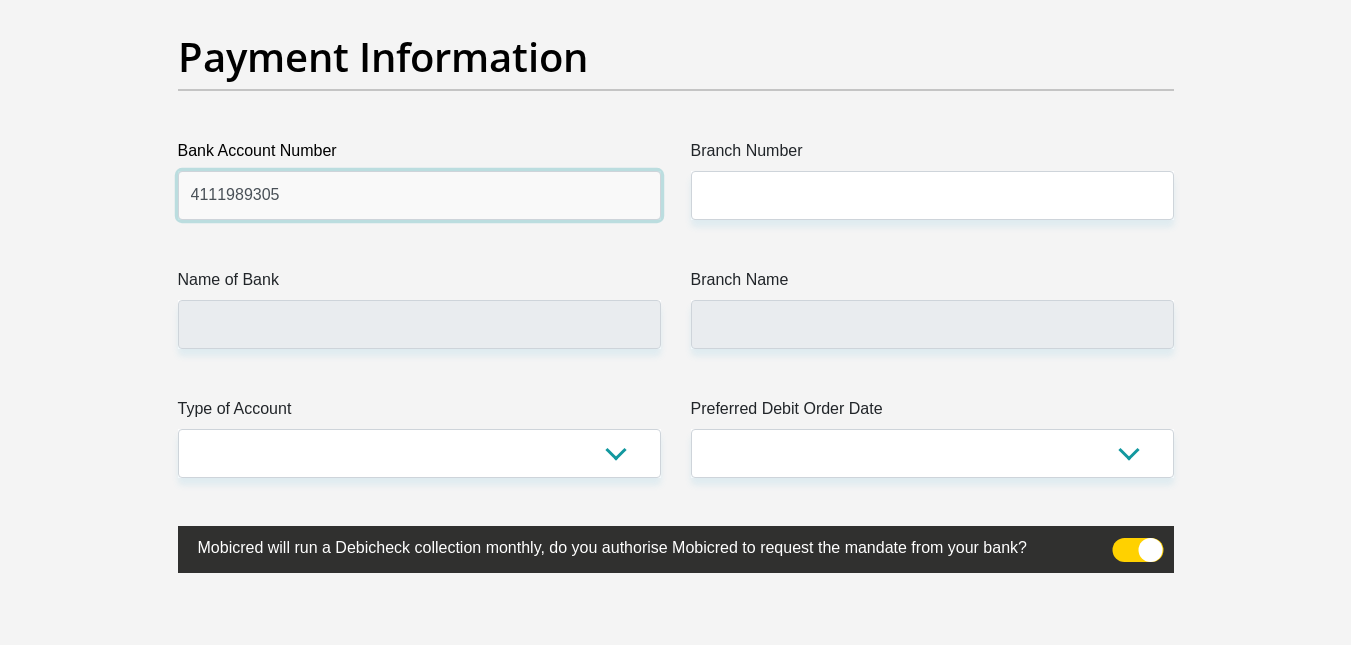 type on "4111989305" 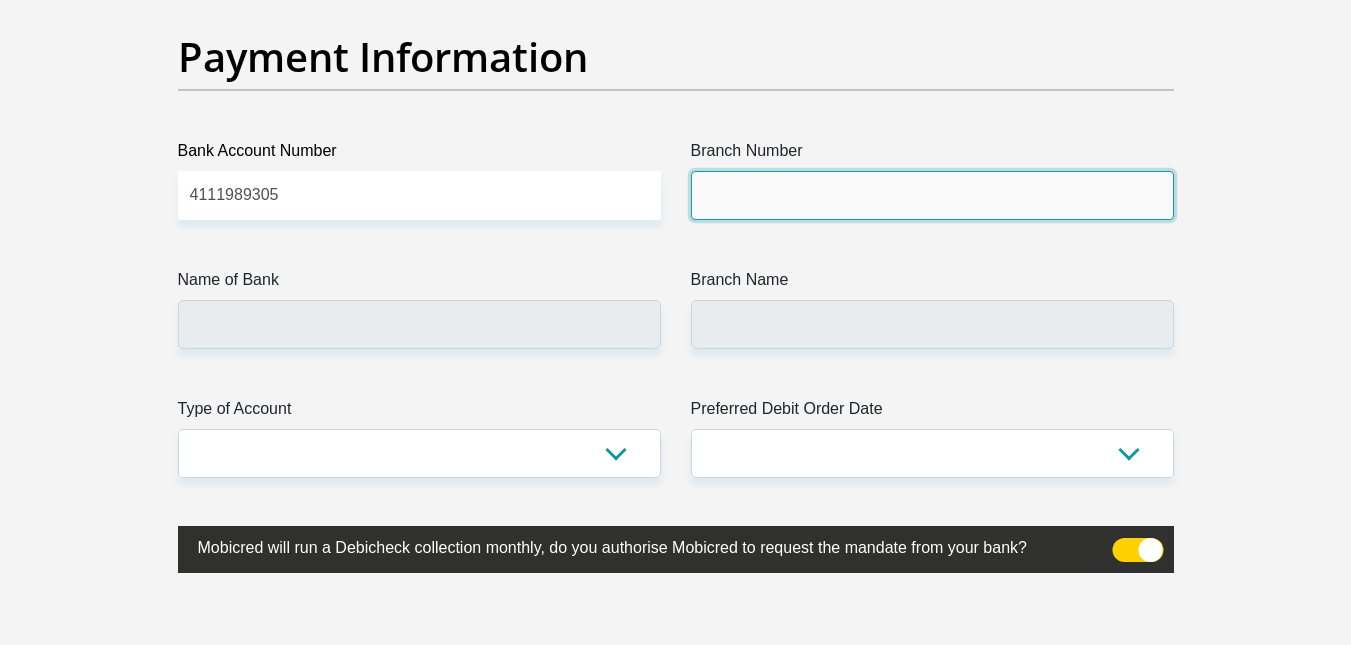 click on "Branch Number" at bounding box center [932, 195] 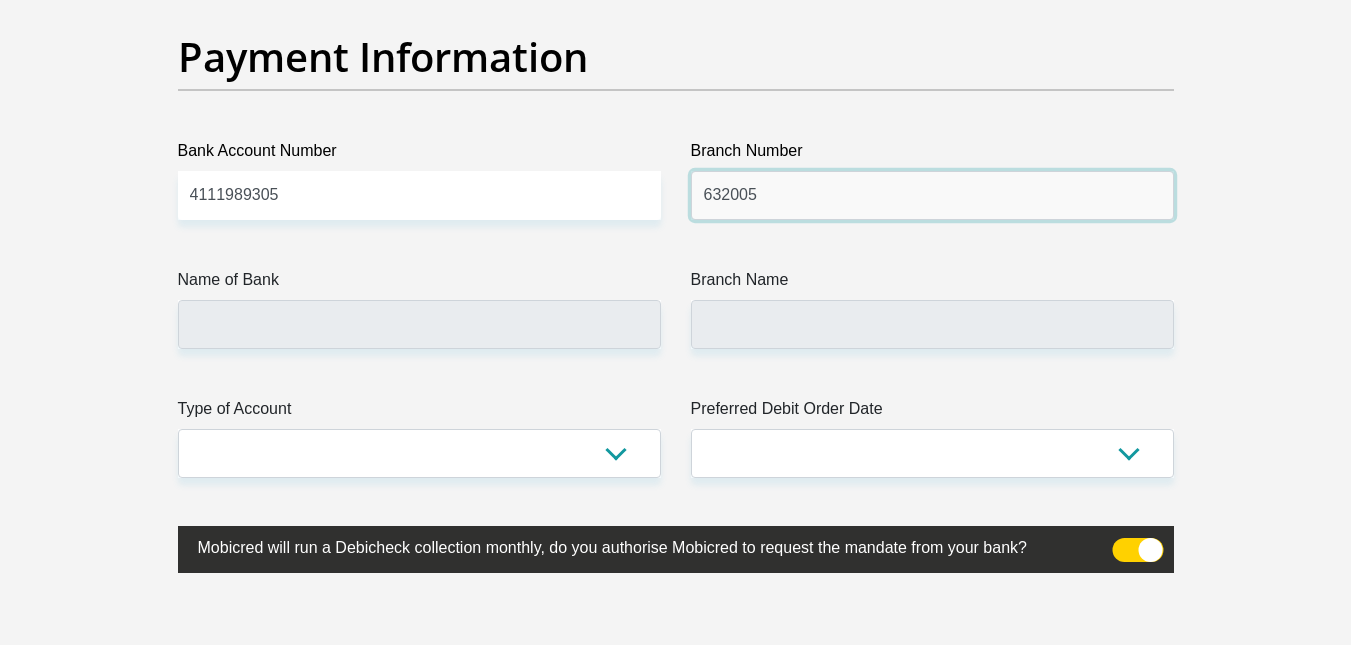 type on "632005" 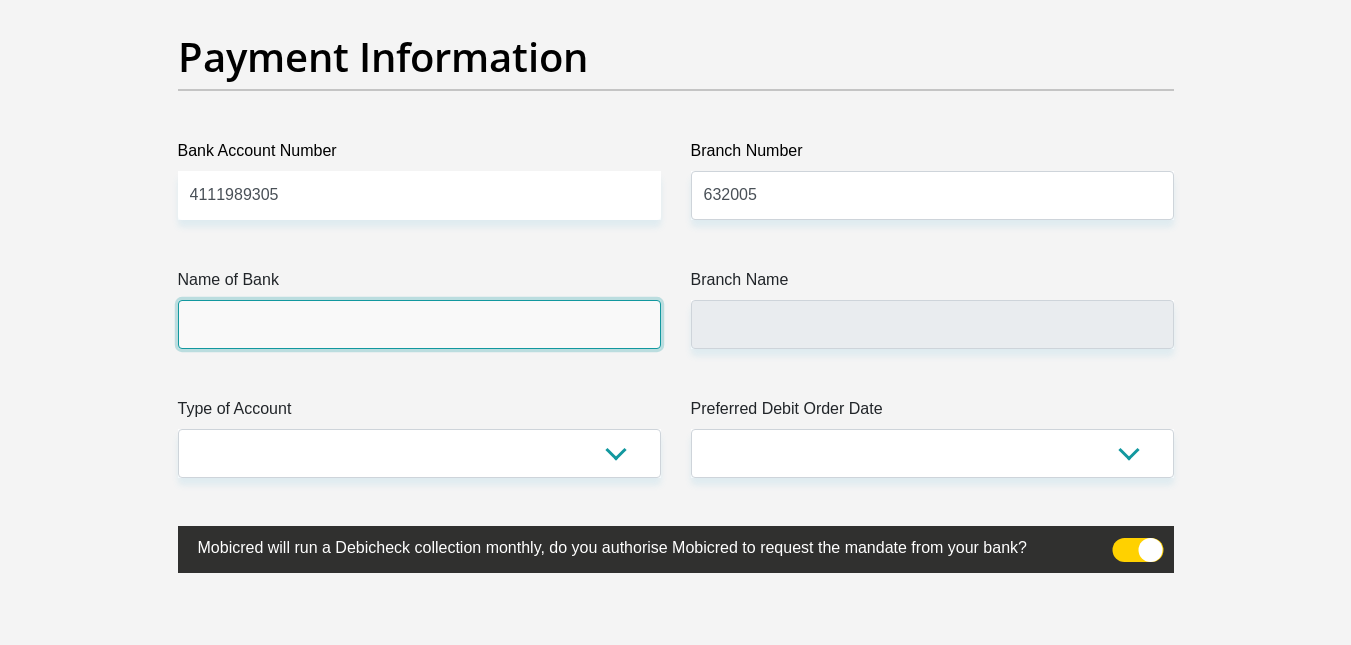 click on "Name of Bank" at bounding box center (419, 324) 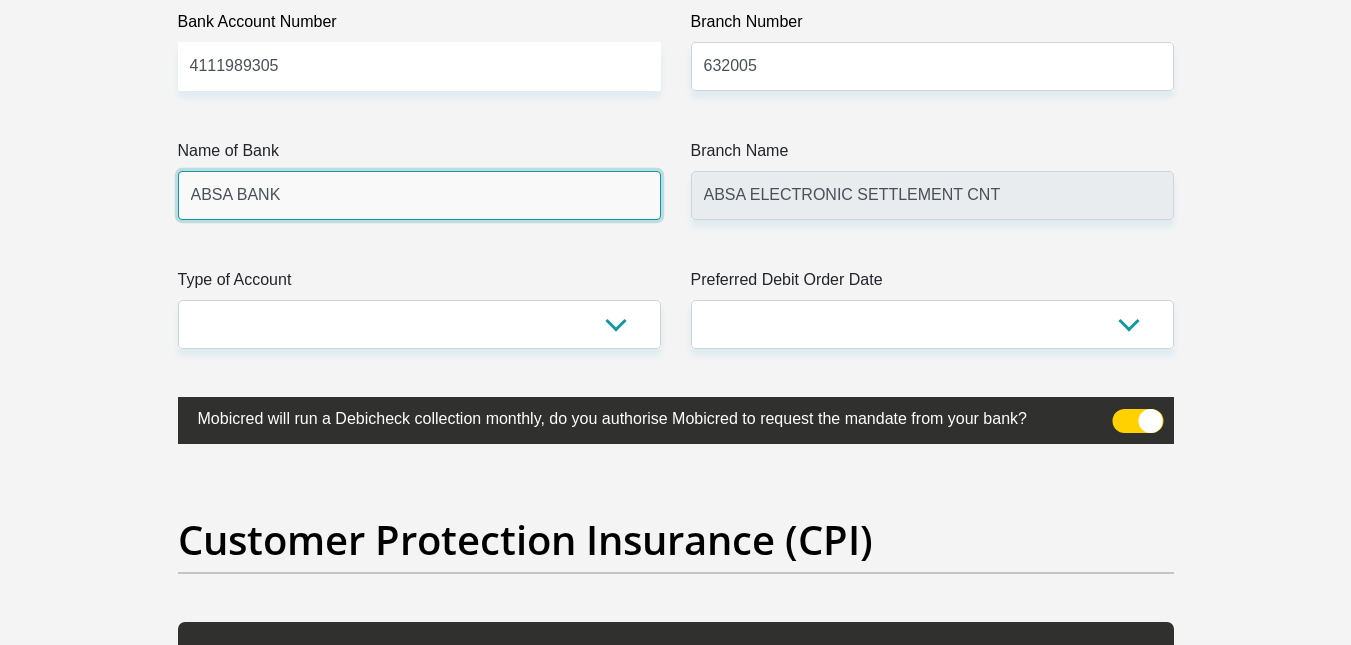 scroll, scrollTop: 4748, scrollLeft: 0, axis: vertical 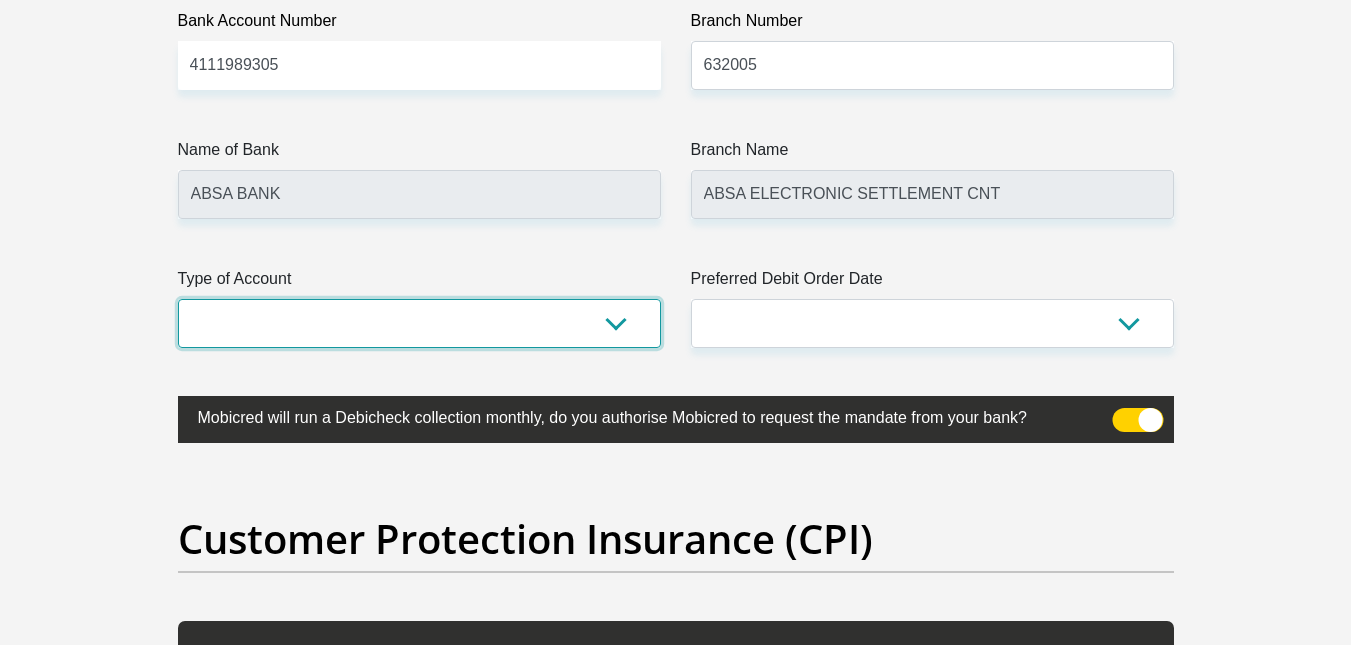 click on "Cheque
Savings" at bounding box center [419, 323] 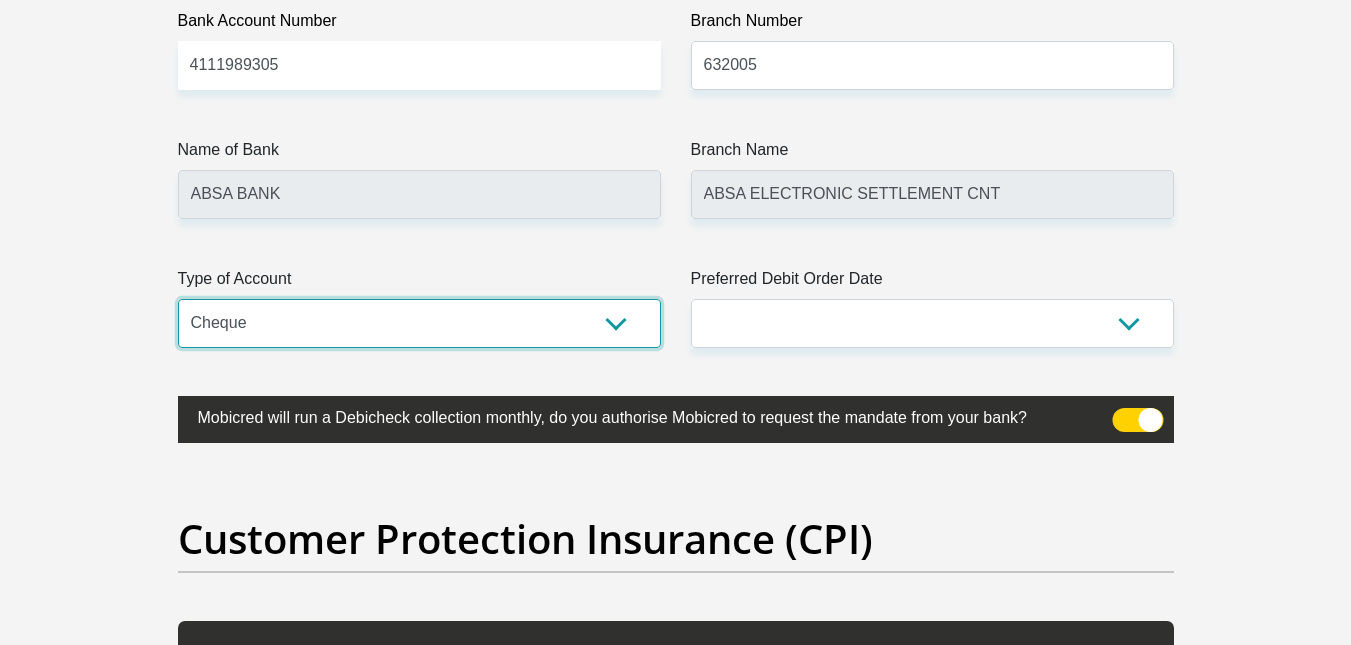 click on "Cheque
Savings" at bounding box center [419, 323] 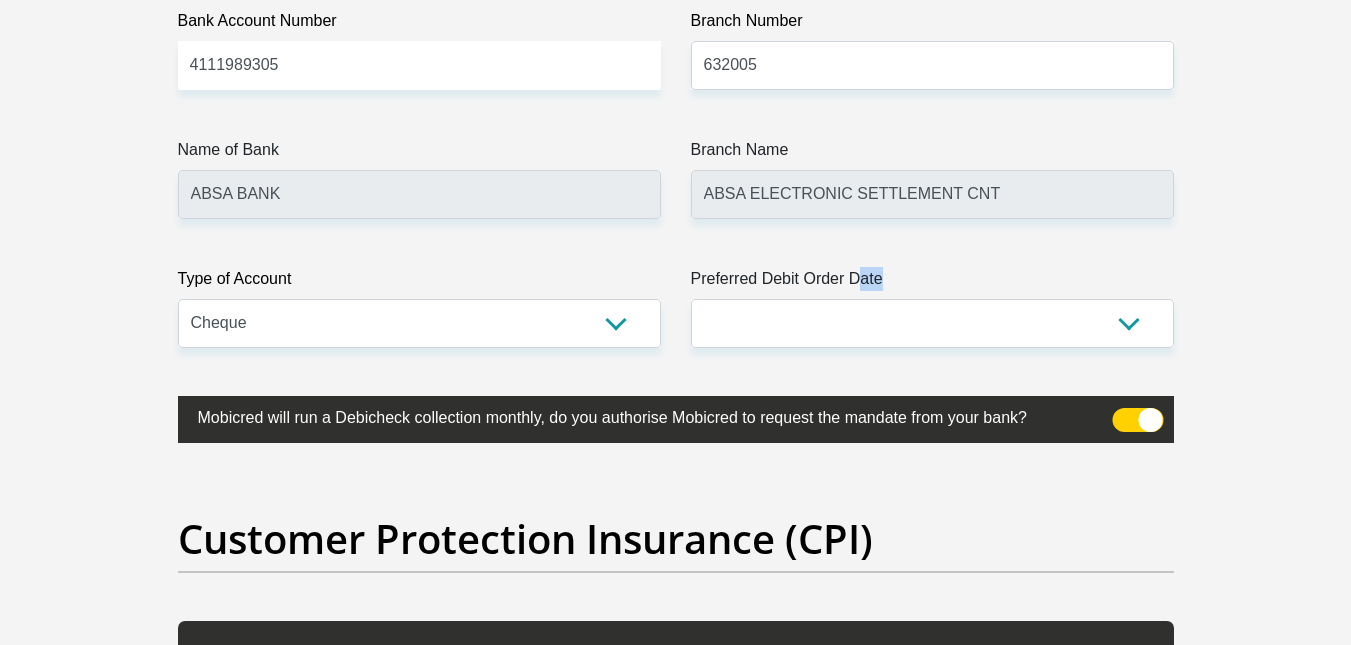 drag, startPoint x: 859, startPoint y: 294, endPoint x: 854, endPoint y: 344, distance: 50.24938 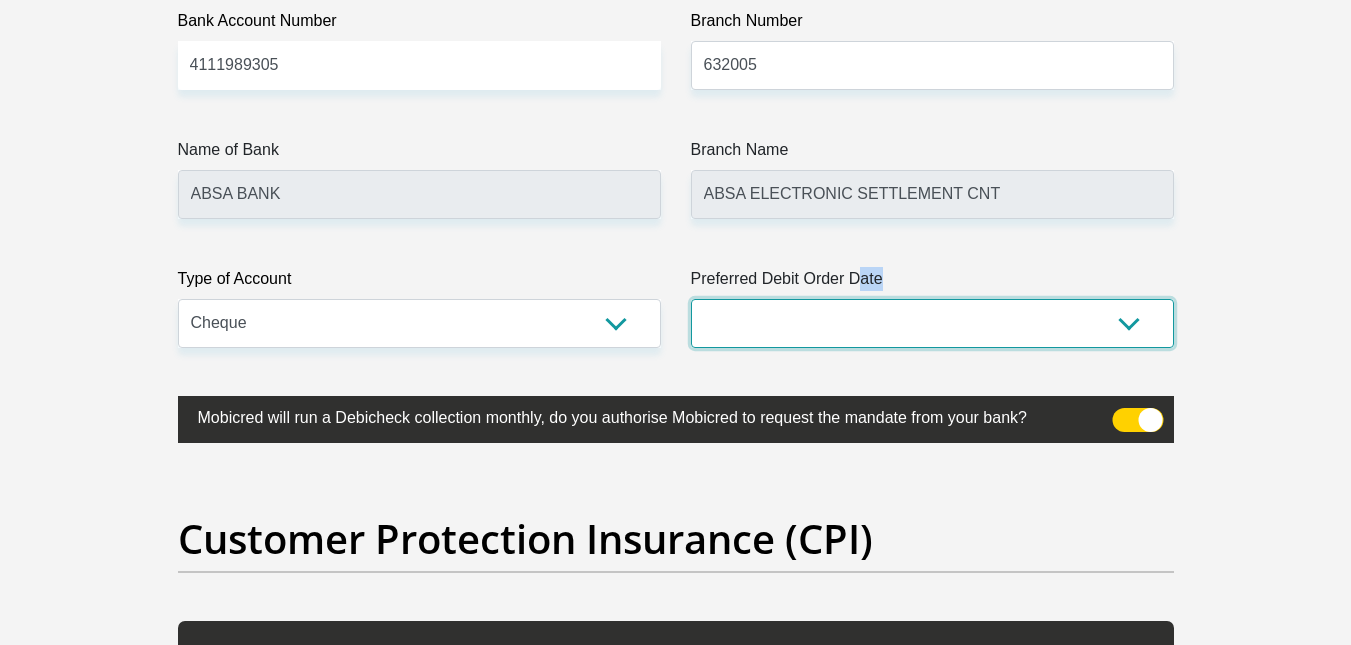 click on "1st
2nd
3rd
4th
5th
7th
18th
19th
20th
21st
22nd
23rd
24th
25th
26th
27th
28th
29th
30th" at bounding box center (932, 323) 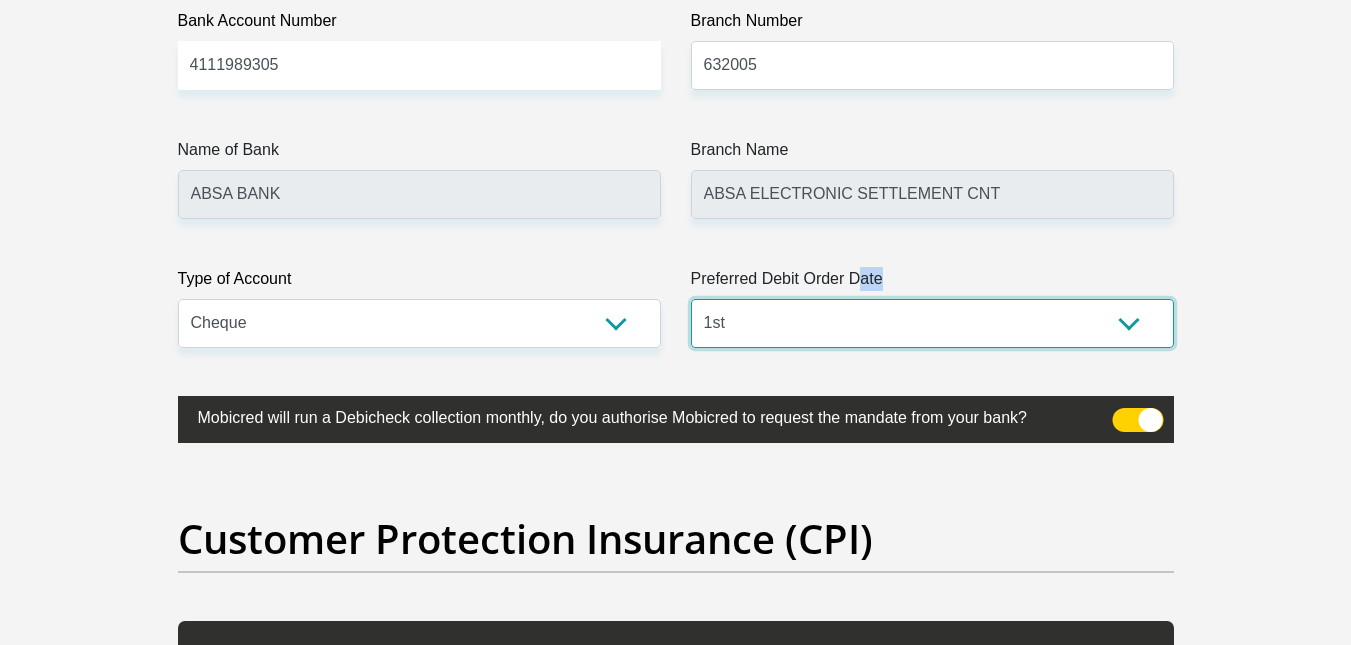 click on "1st
2nd
3rd
4th
5th
7th
18th
19th
20th
21st
22nd
23rd
24th
25th
26th
27th
28th
29th
30th" at bounding box center (932, 323) 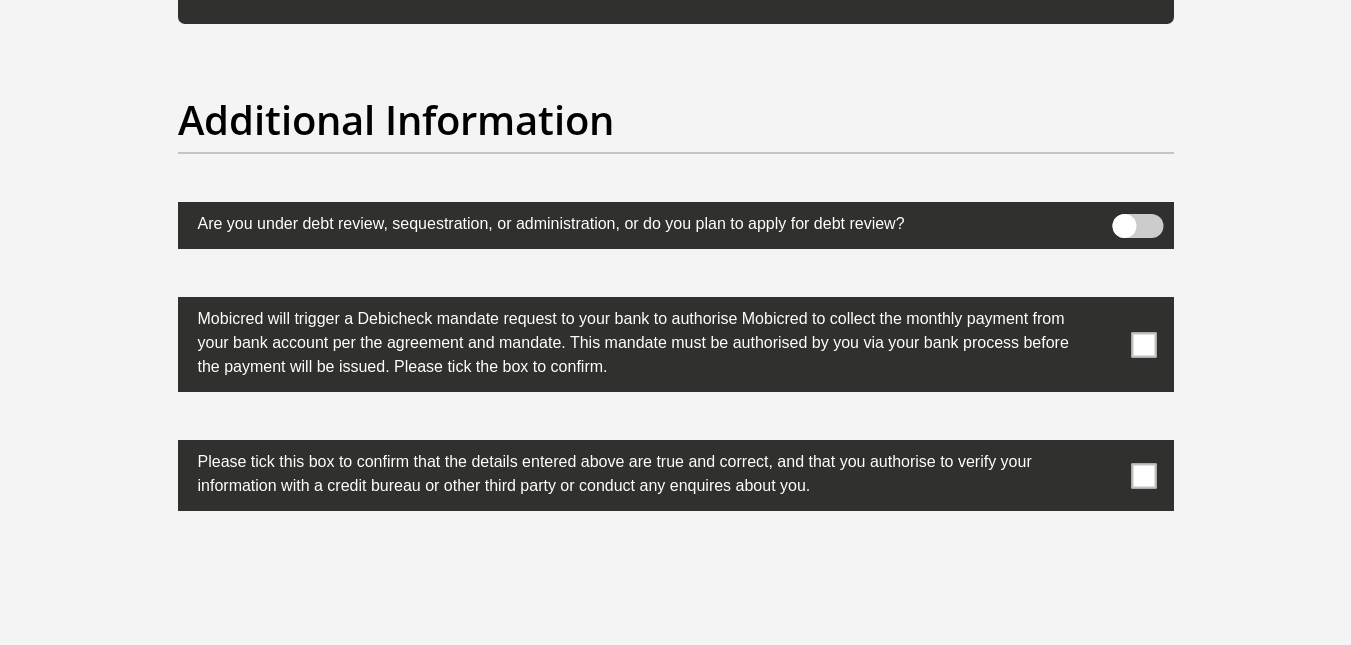 scroll, scrollTop: 6185, scrollLeft: 0, axis: vertical 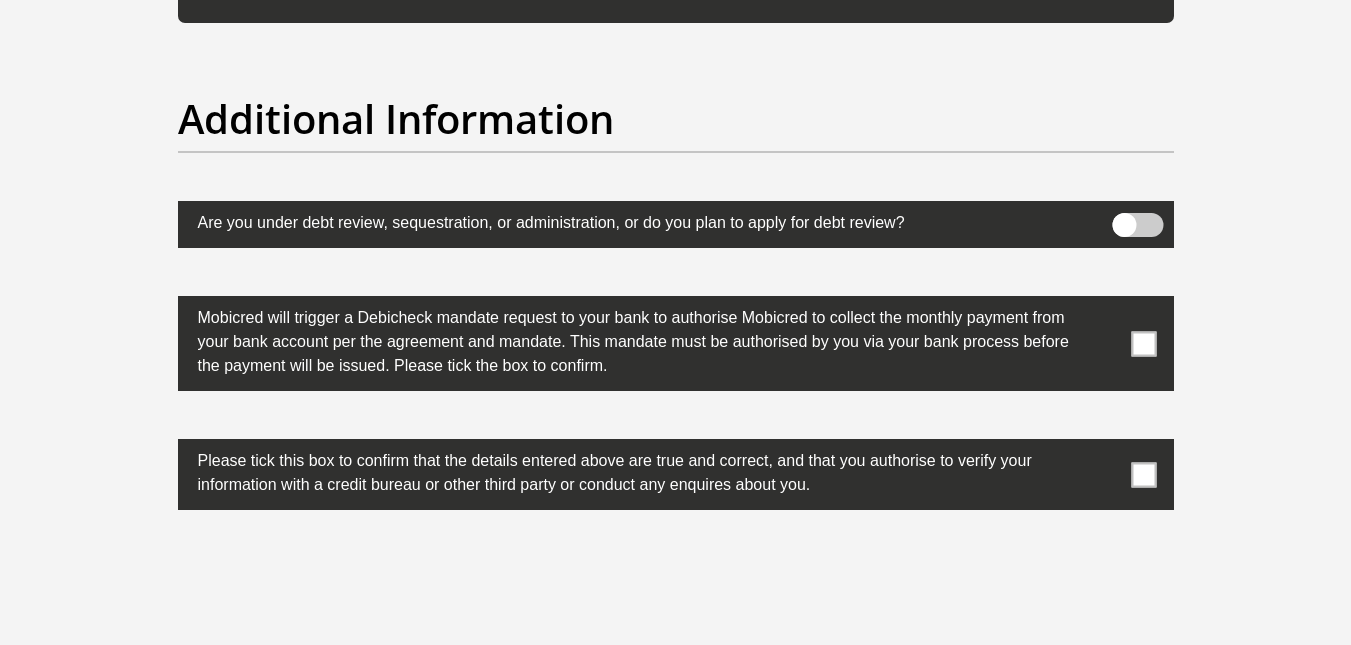 click at bounding box center [1143, 343] 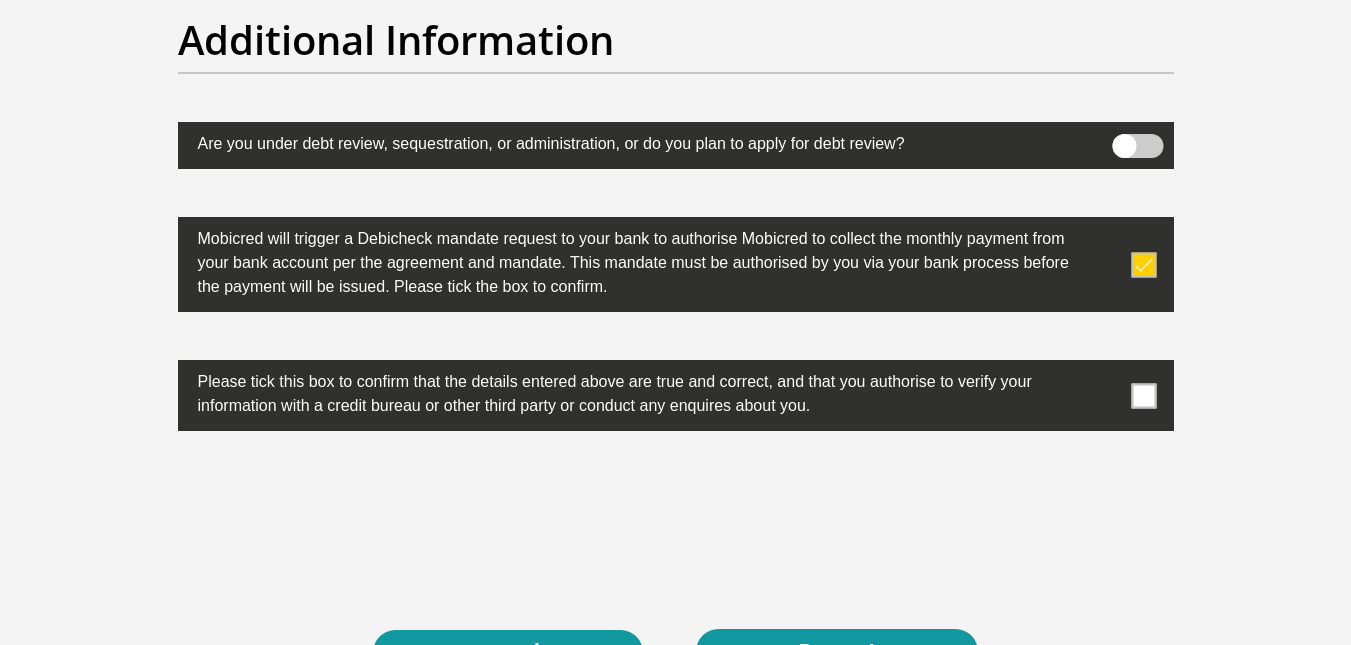 scroll, scrollTop: 6266, scrollLeft: 0, axis: vertical 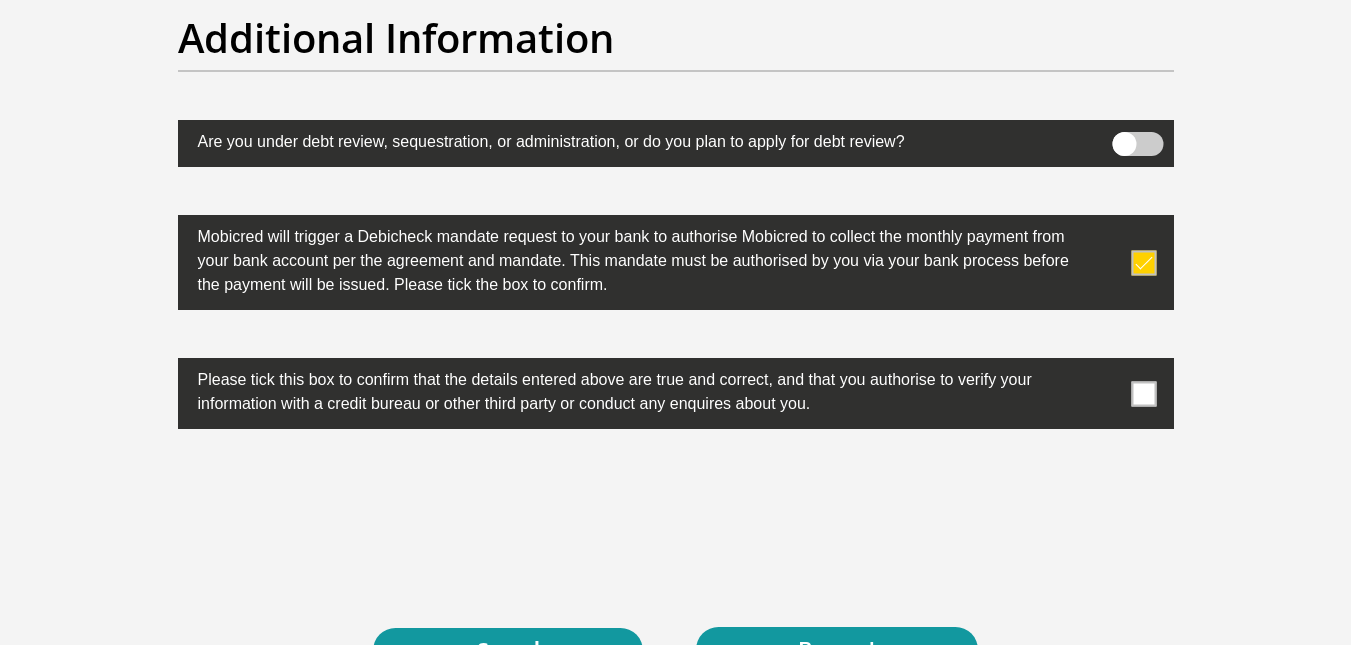 click at bounding box center [1143, 393] 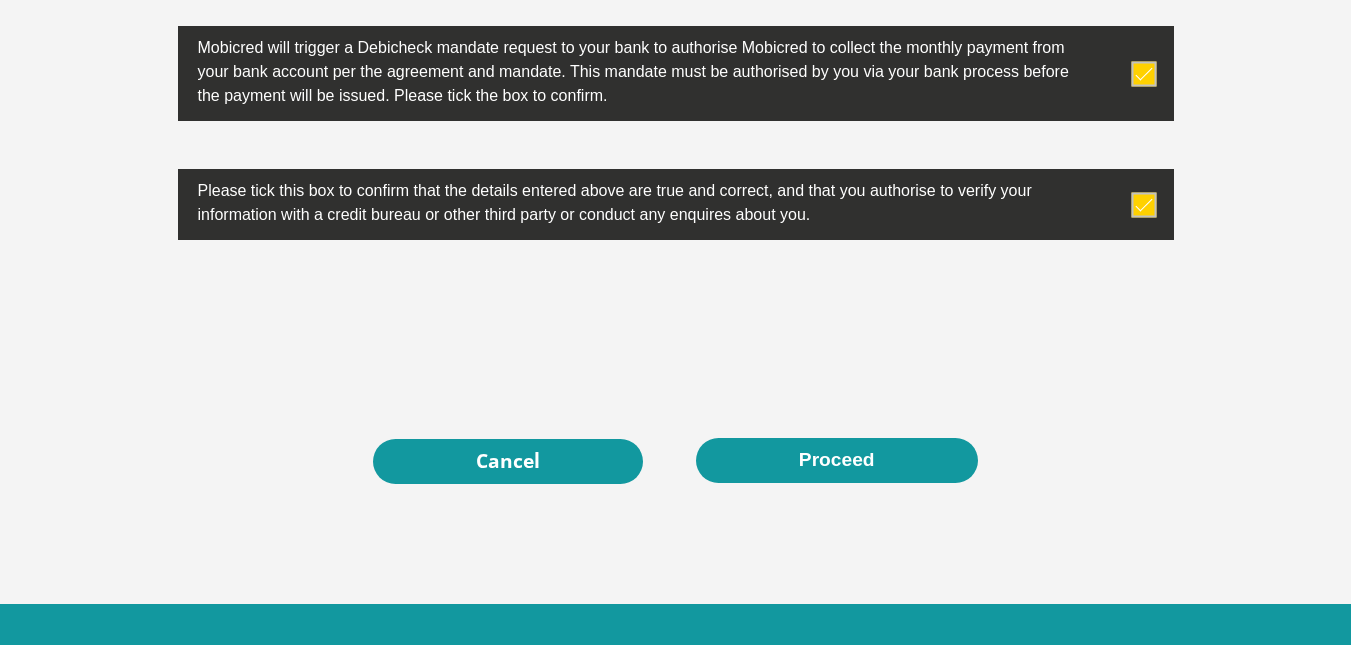 scroll, scrollTop: 6457, scrollLeft: 0, axis: vertical 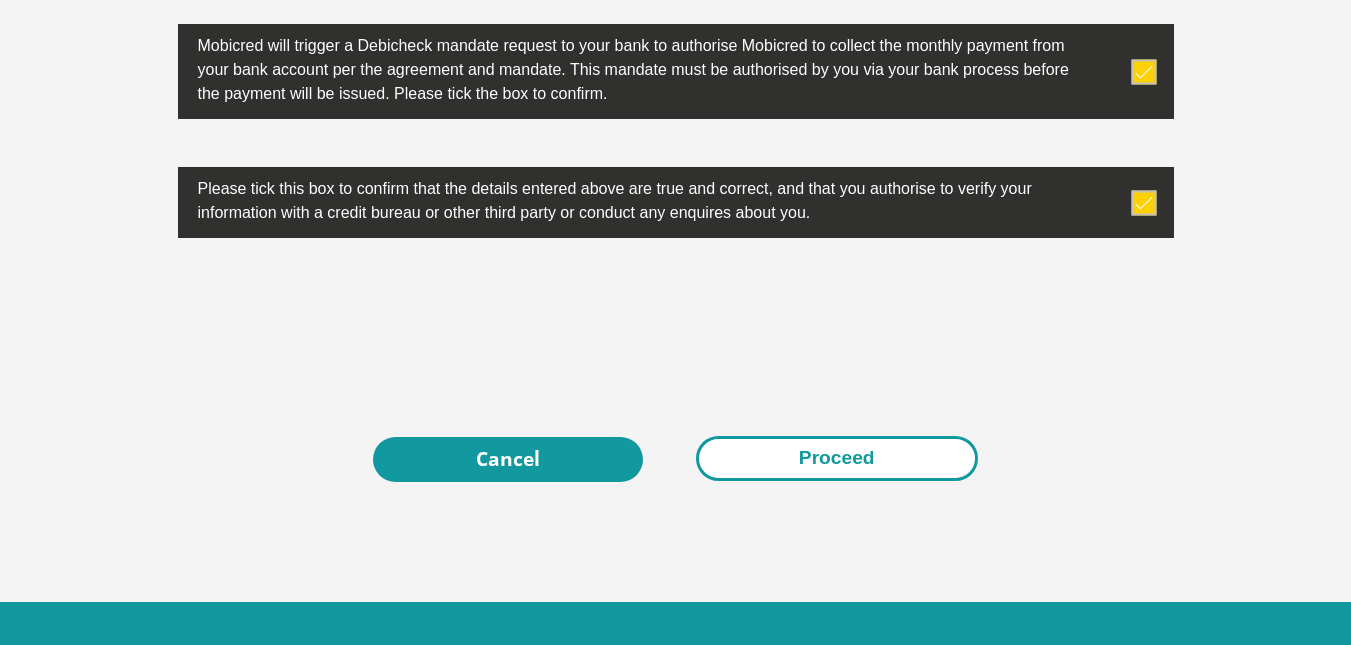 click on "Proceed" at bounding box center [837, 458] 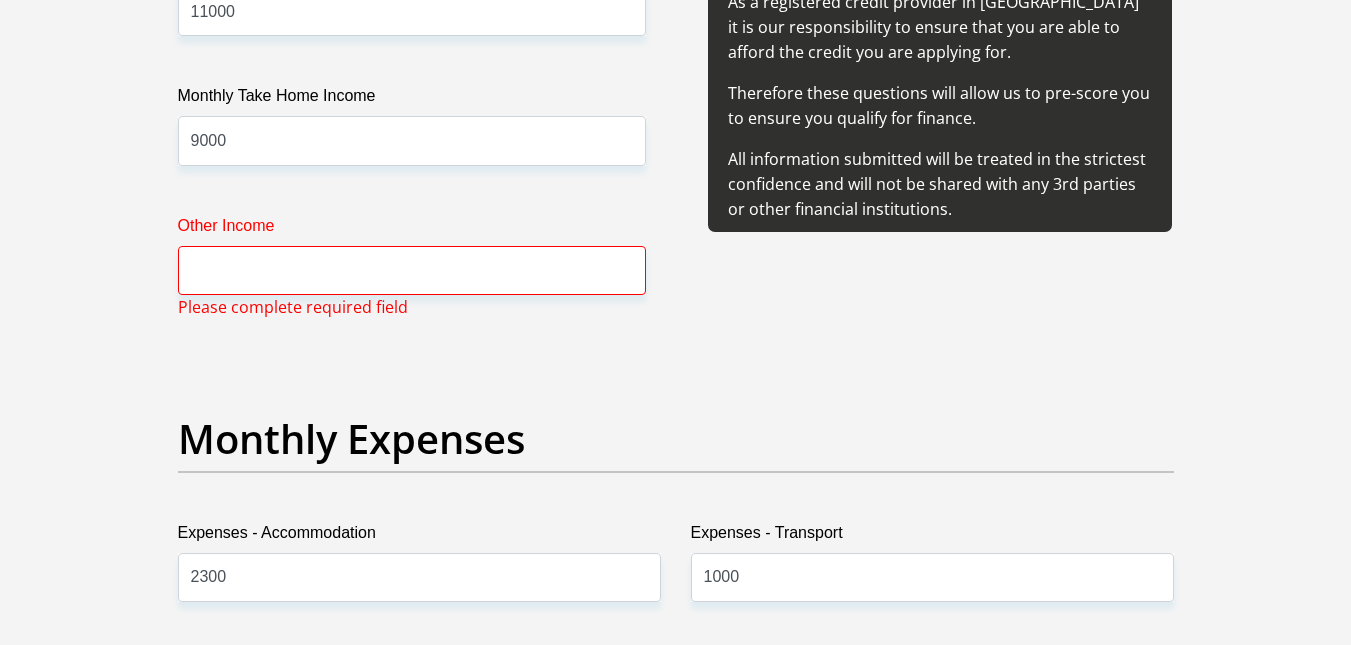 scroll, scrollTop: 2486, scrollLeft: 0, axis: vertical 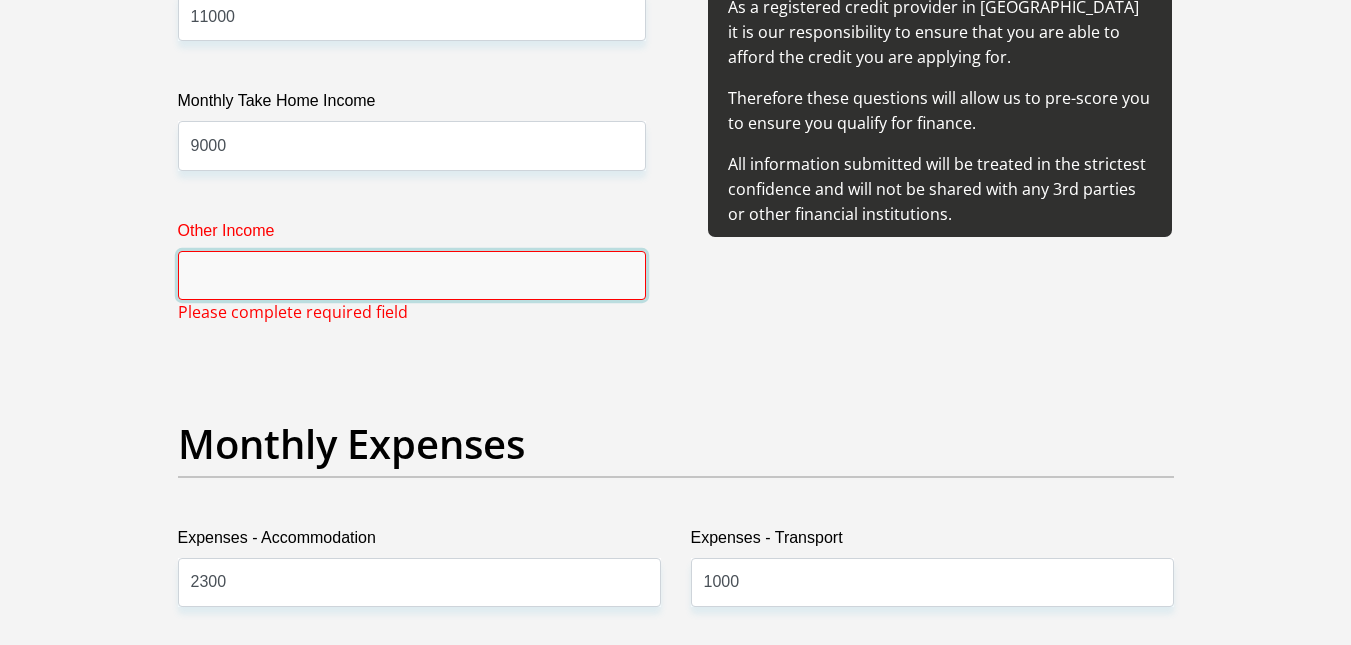 click on "Other Income" at bounding box center (412, 275) 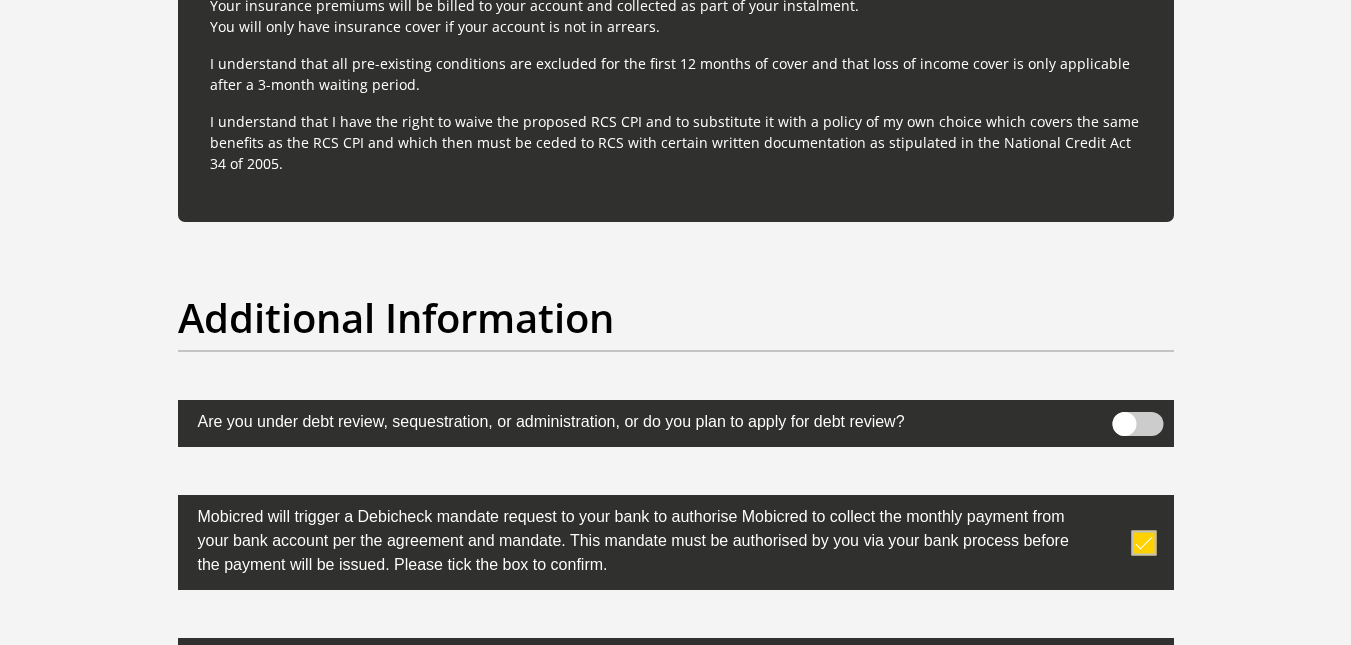 scroll, scrollTop: 6530, scrollLeft: 0, axis: vertical 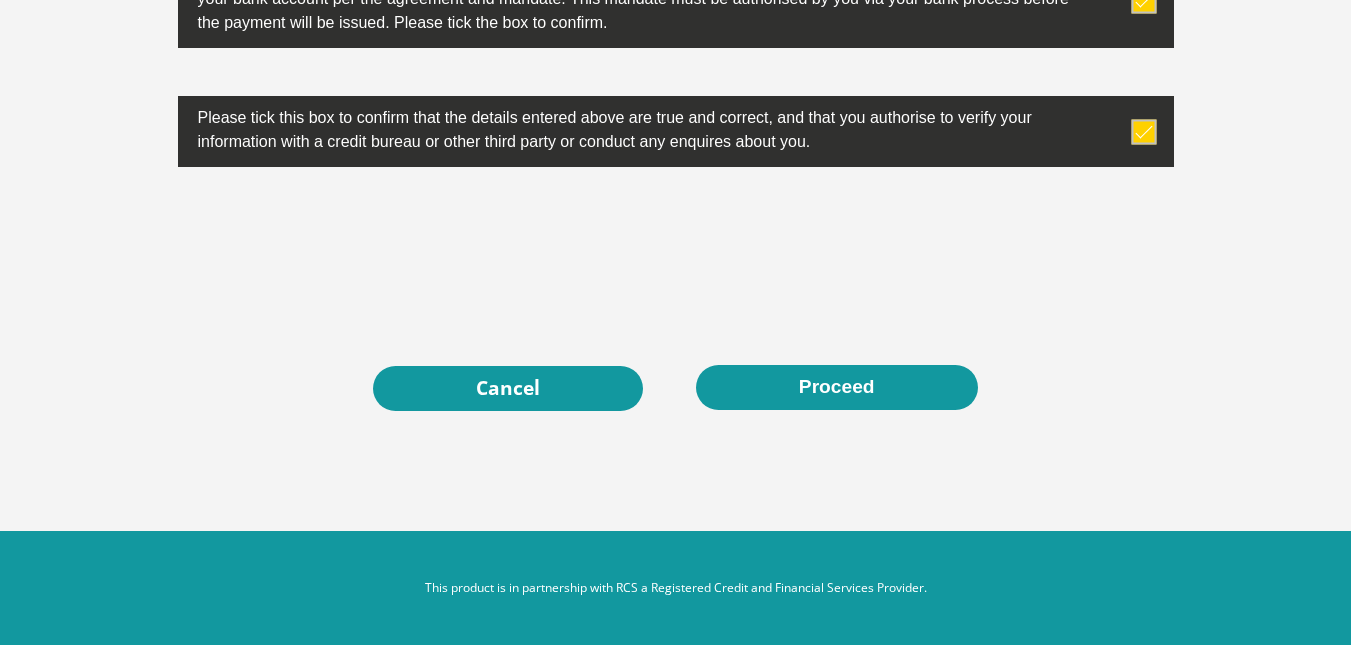 type on "0" 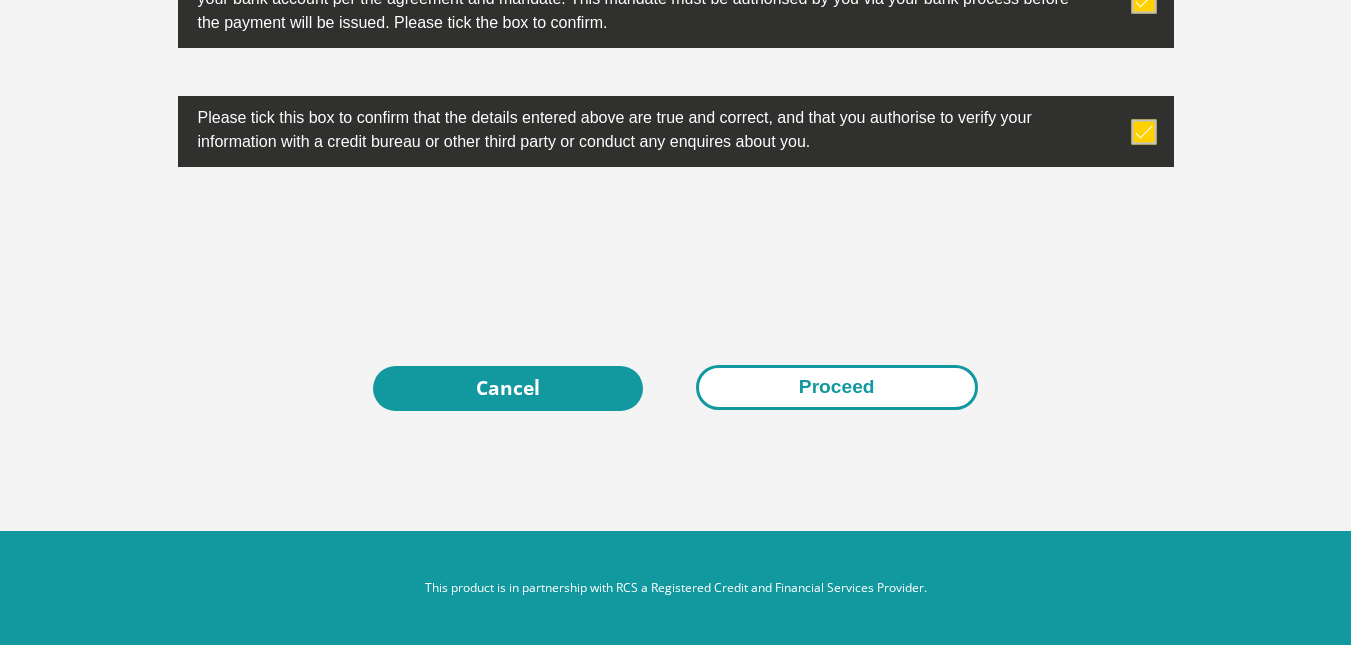 click on "Proceed" at bounding box center (837, 387) 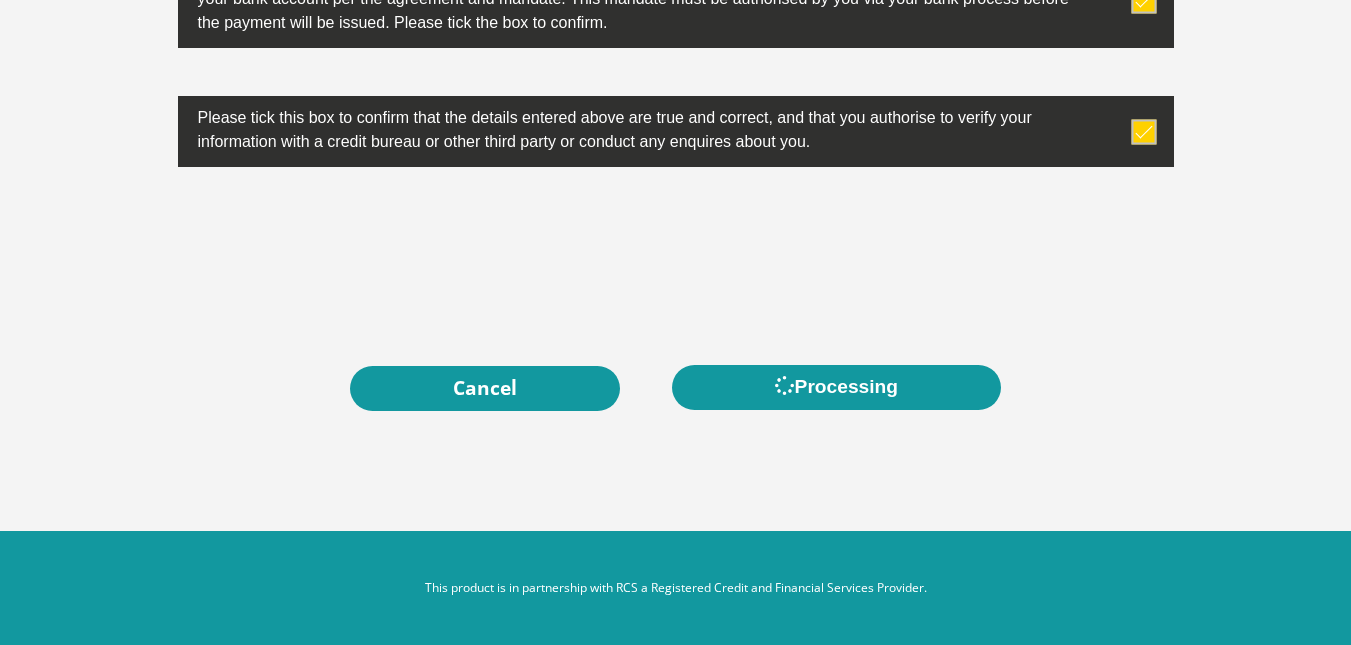 scroll, scrollTop: 0, scrollLeft: 0, axis: both 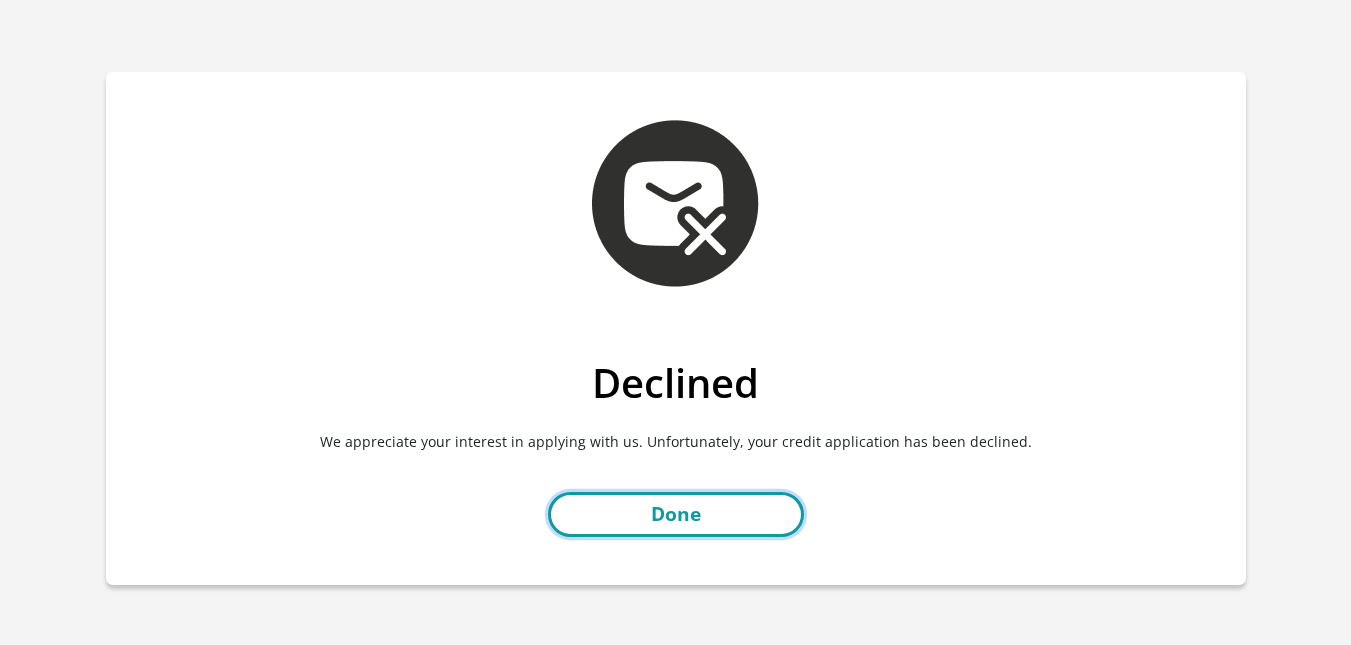 click on "Done" at bounding box center (676, 514) 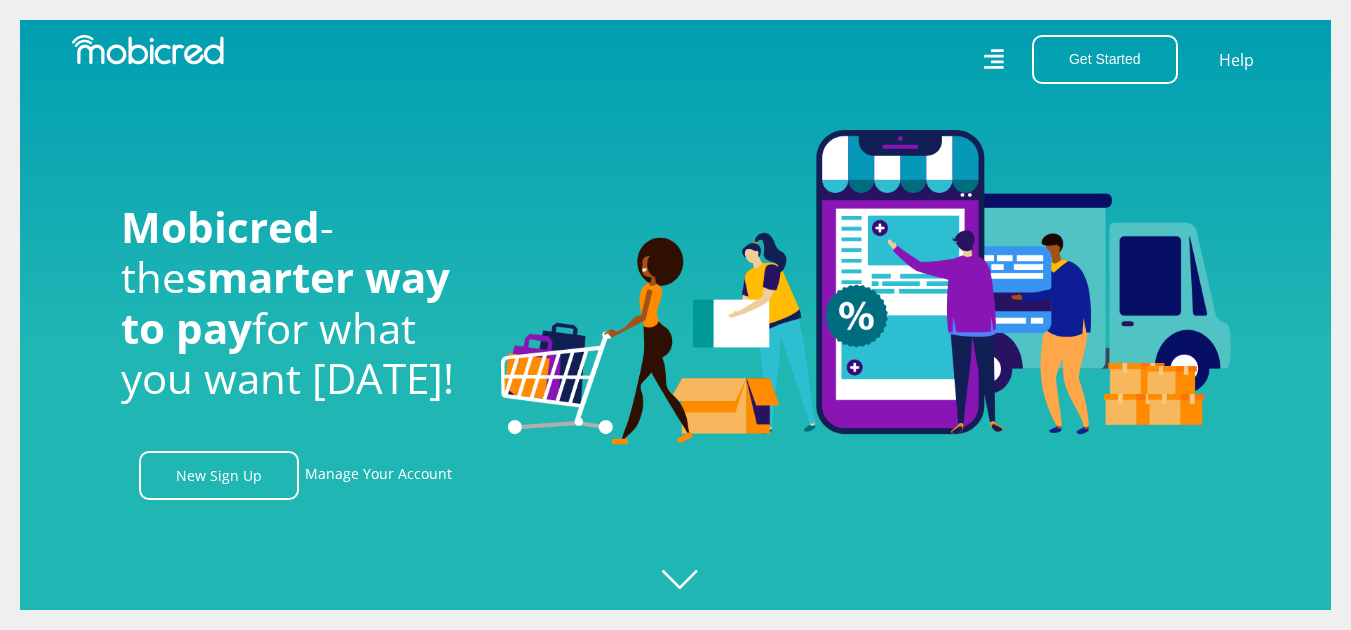 scroll, scrollTop: 0, scrollLeft: 0, axis: both 